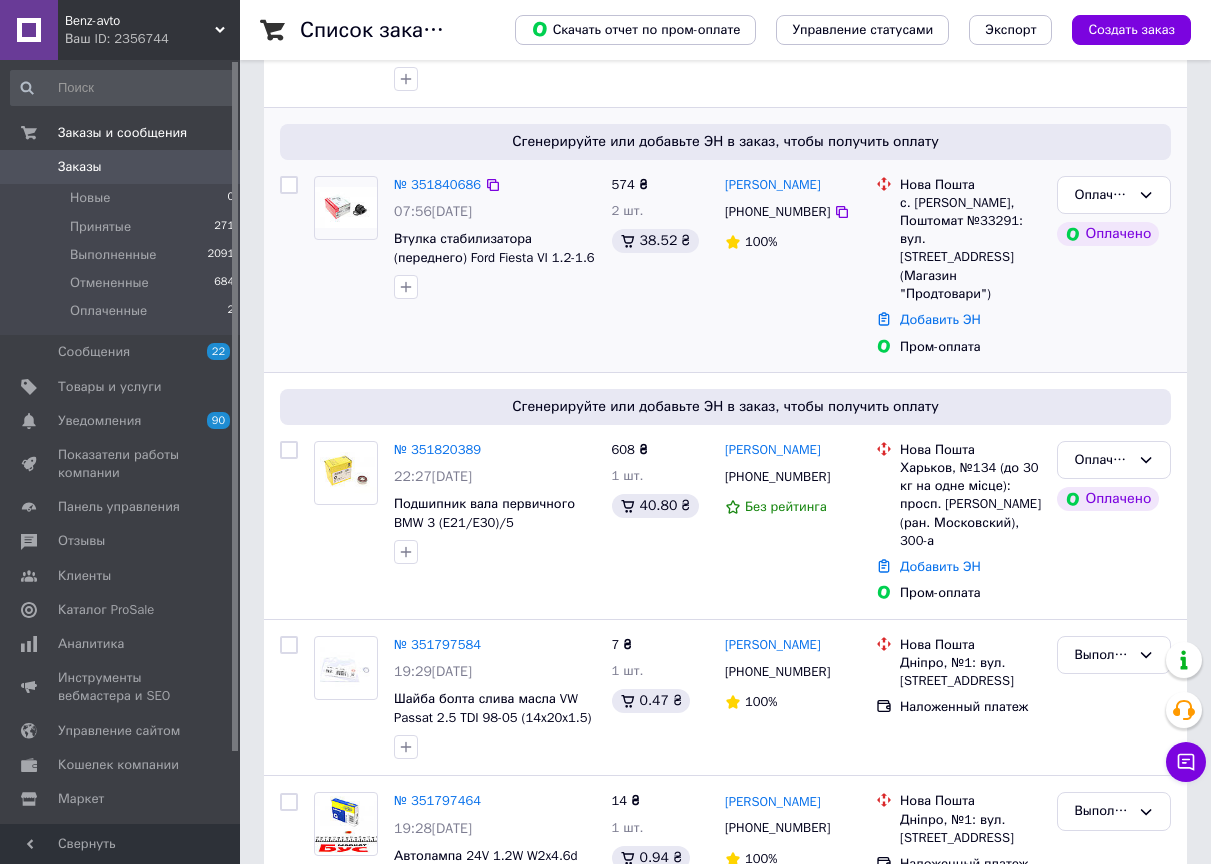 scroll, scrollTop: 500, scrollLeft: 0, axis: vertical 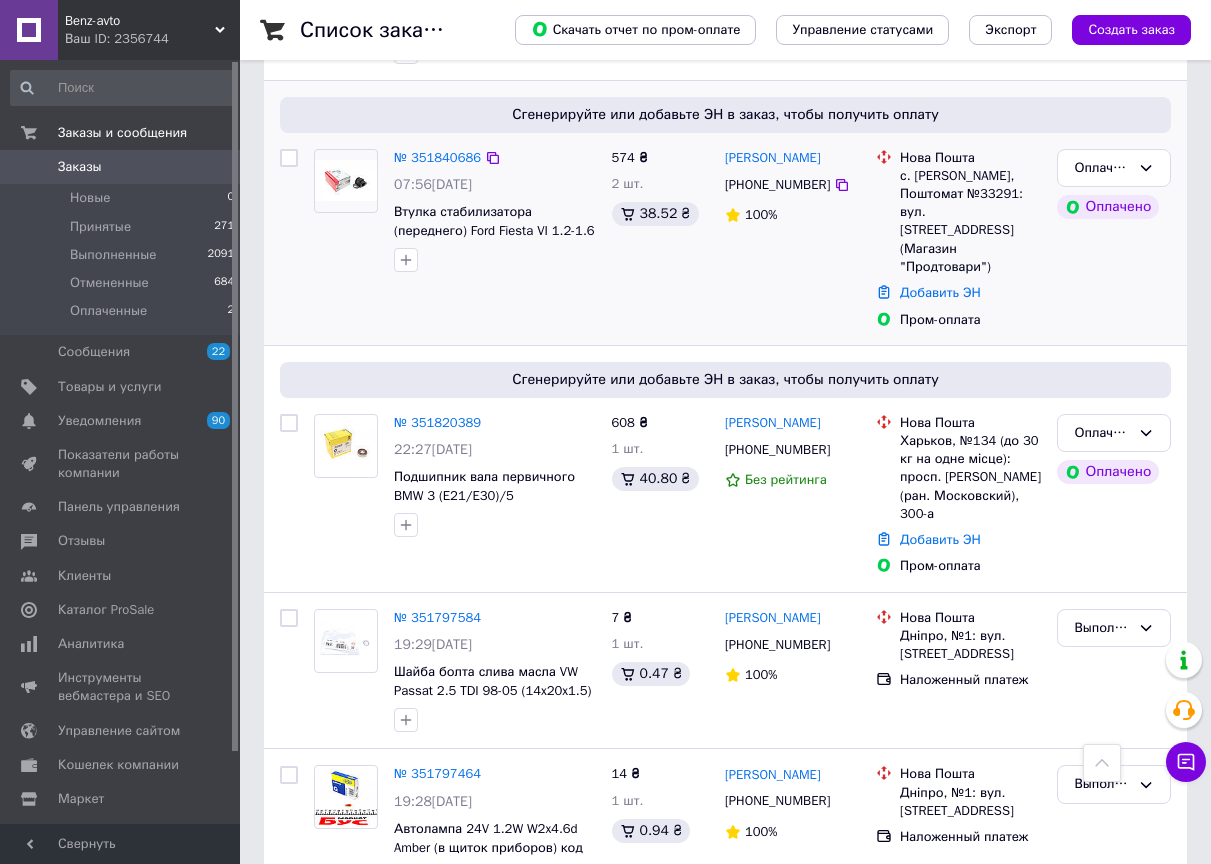 click on "№ 351840686 07:56, 09.07.2025 Втулка стабилизатора (переднего) Ford Fiesta VI 1.2-1.6 07- (d=22mm) код 819 0248 10" at bounding box center [455, 239] 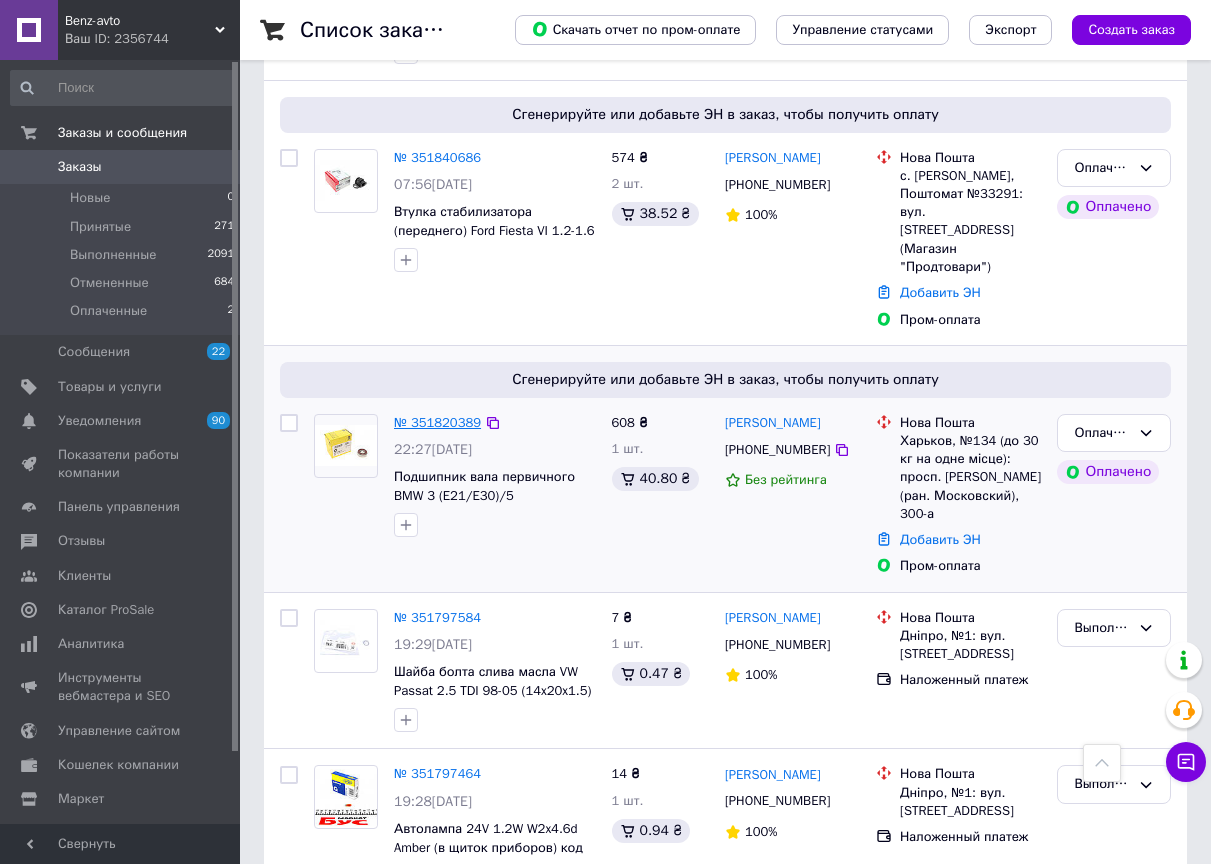 click on "№ 351820389" at bounding box center (437, 422) 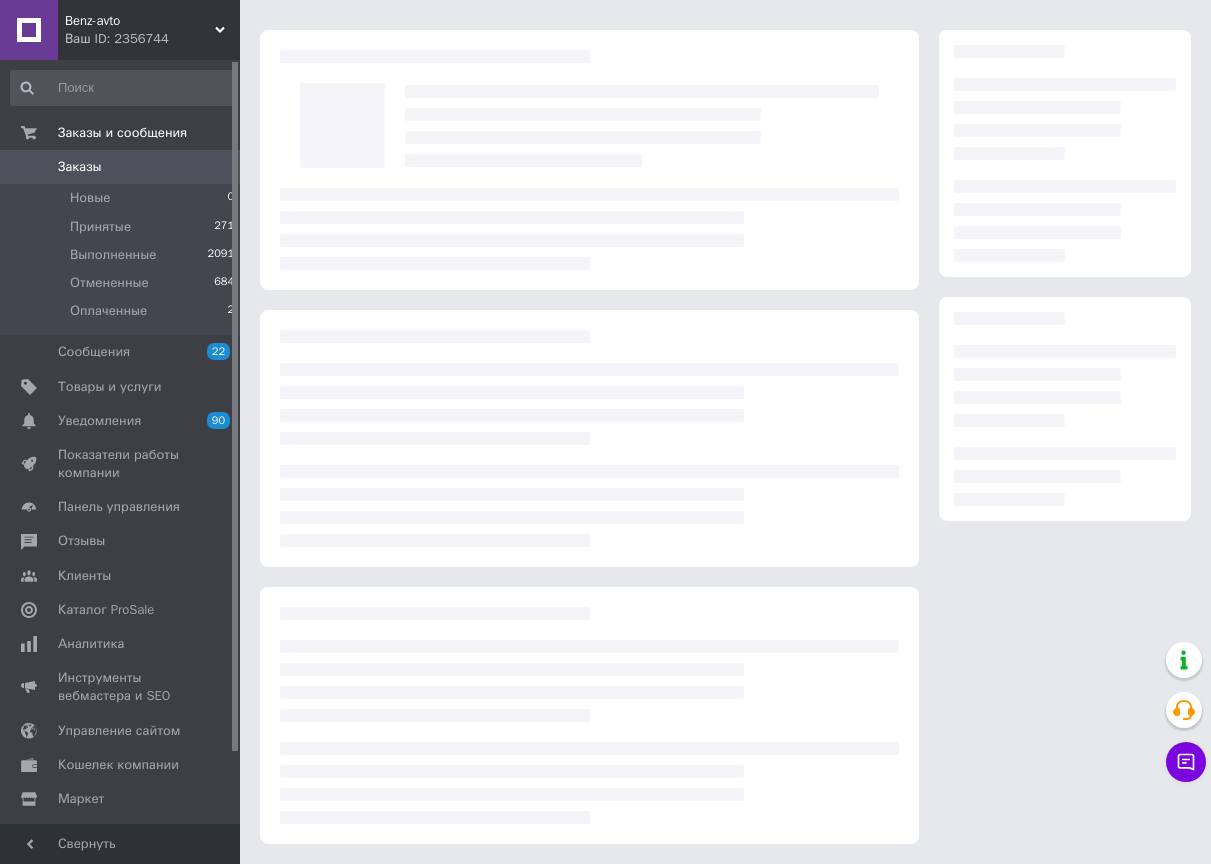 scroll, scrollTop: 0, scrollLeft: 0, axis: both 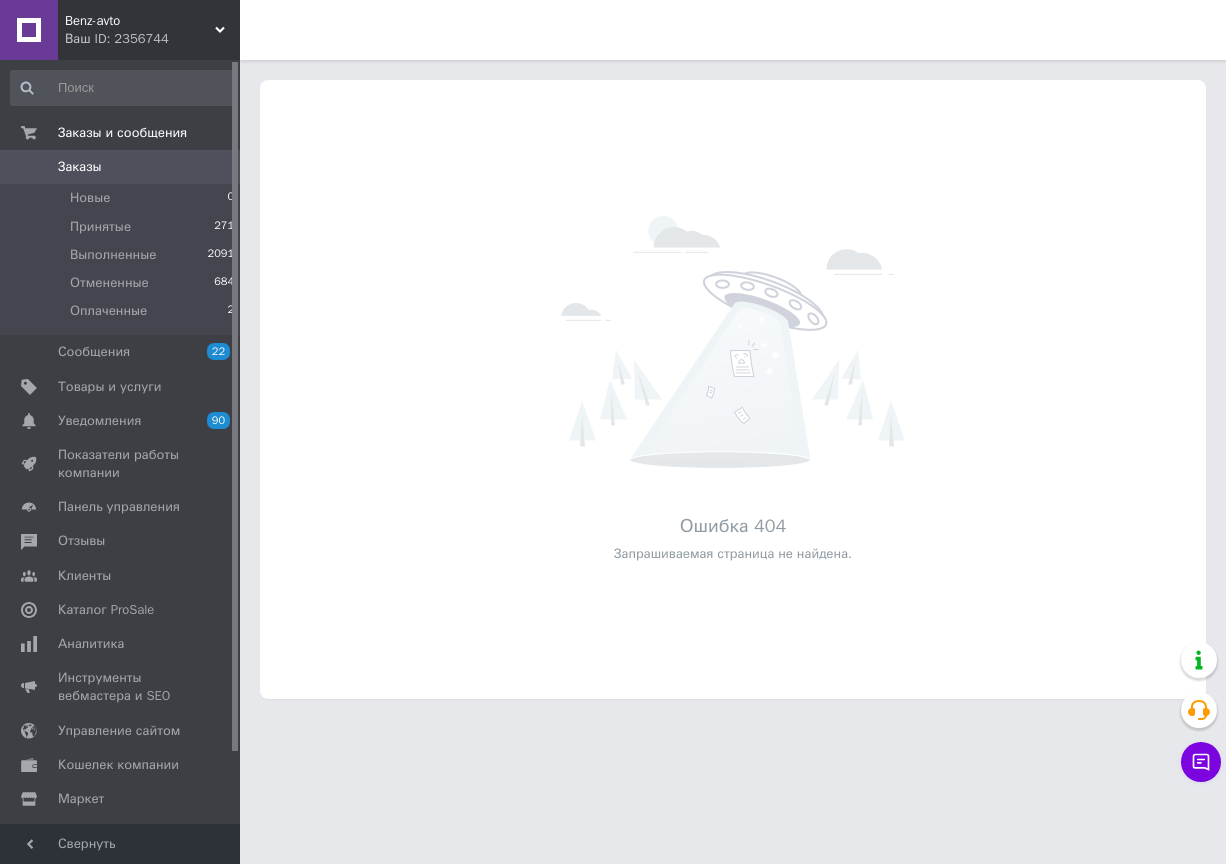 click on "Заказы" at bounding box center (121, 167) 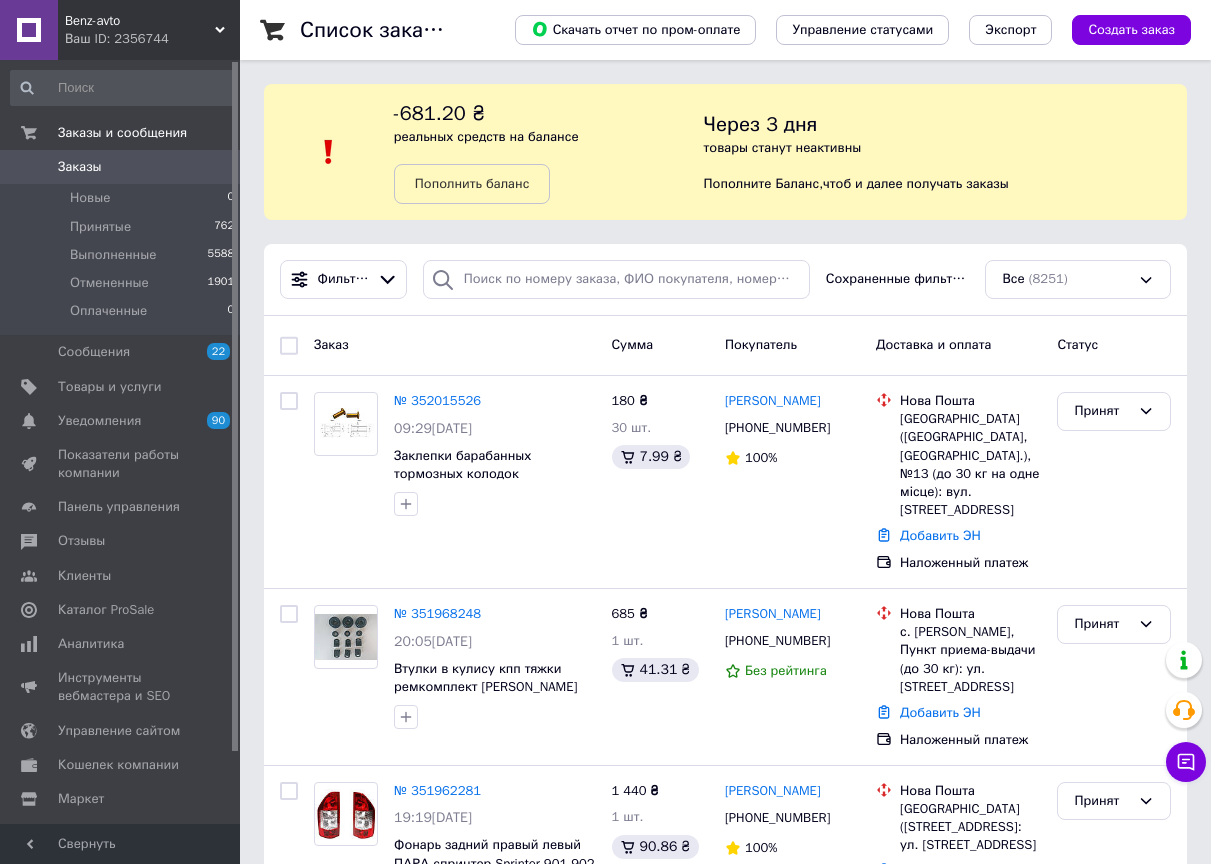 click on "Заказ" at bounding box center (455, 345) 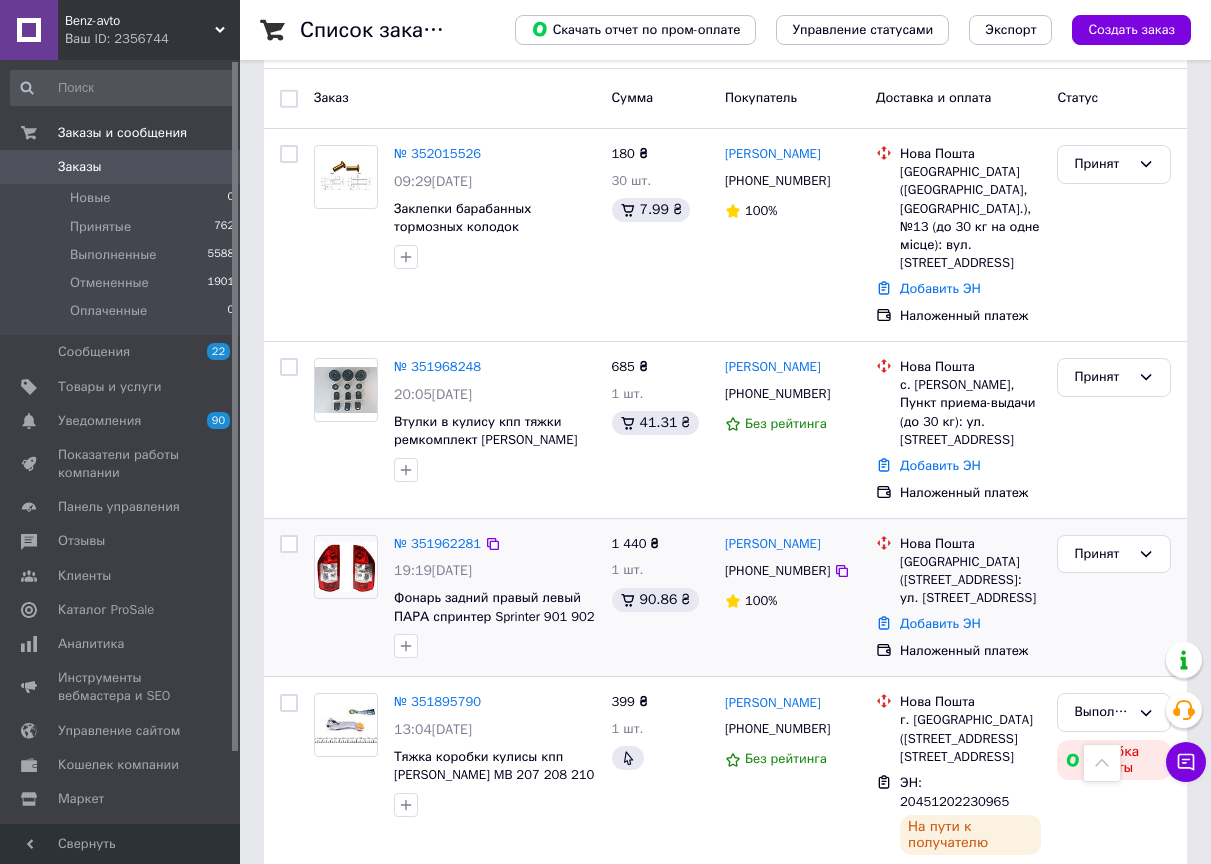 scroll, scrollTop: 200, scrollLeft: 0, axis: vertical 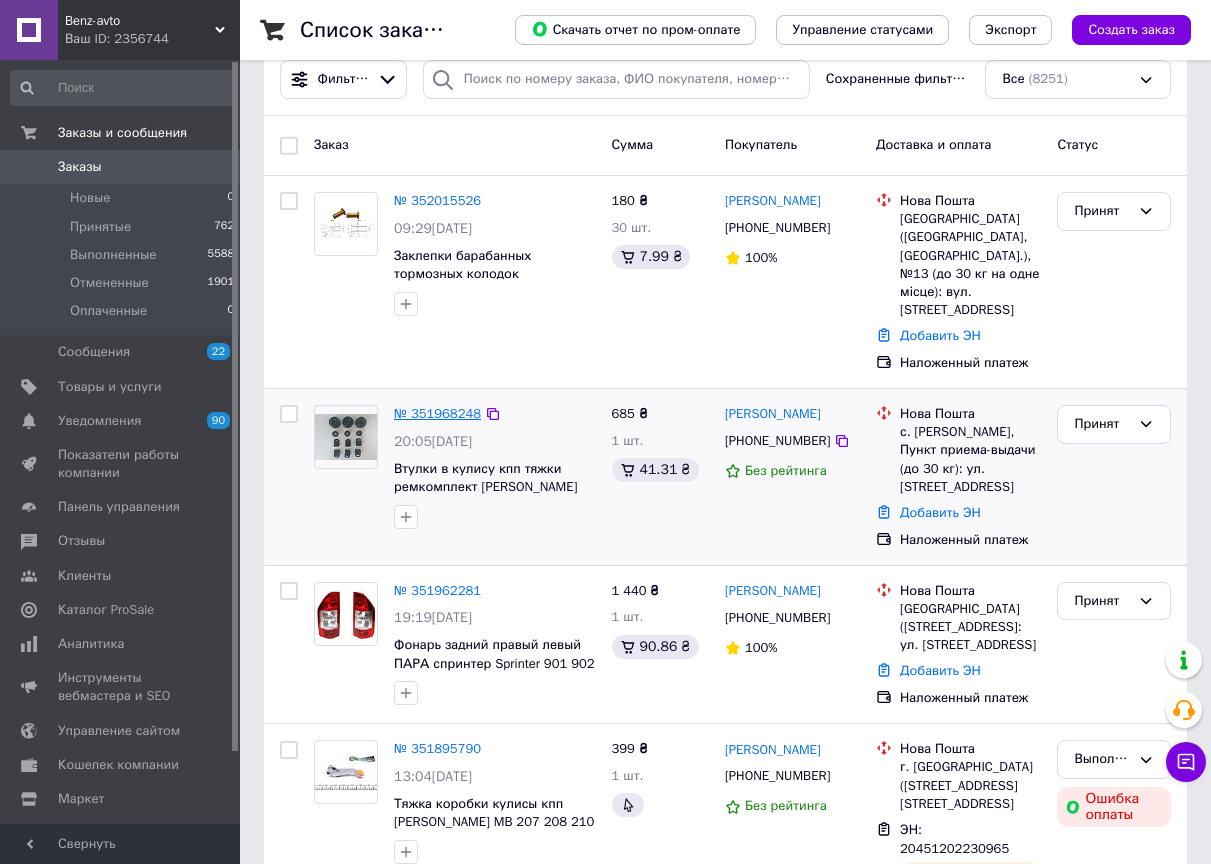 click on "№ 351968248" at bounding box center [437, 413] 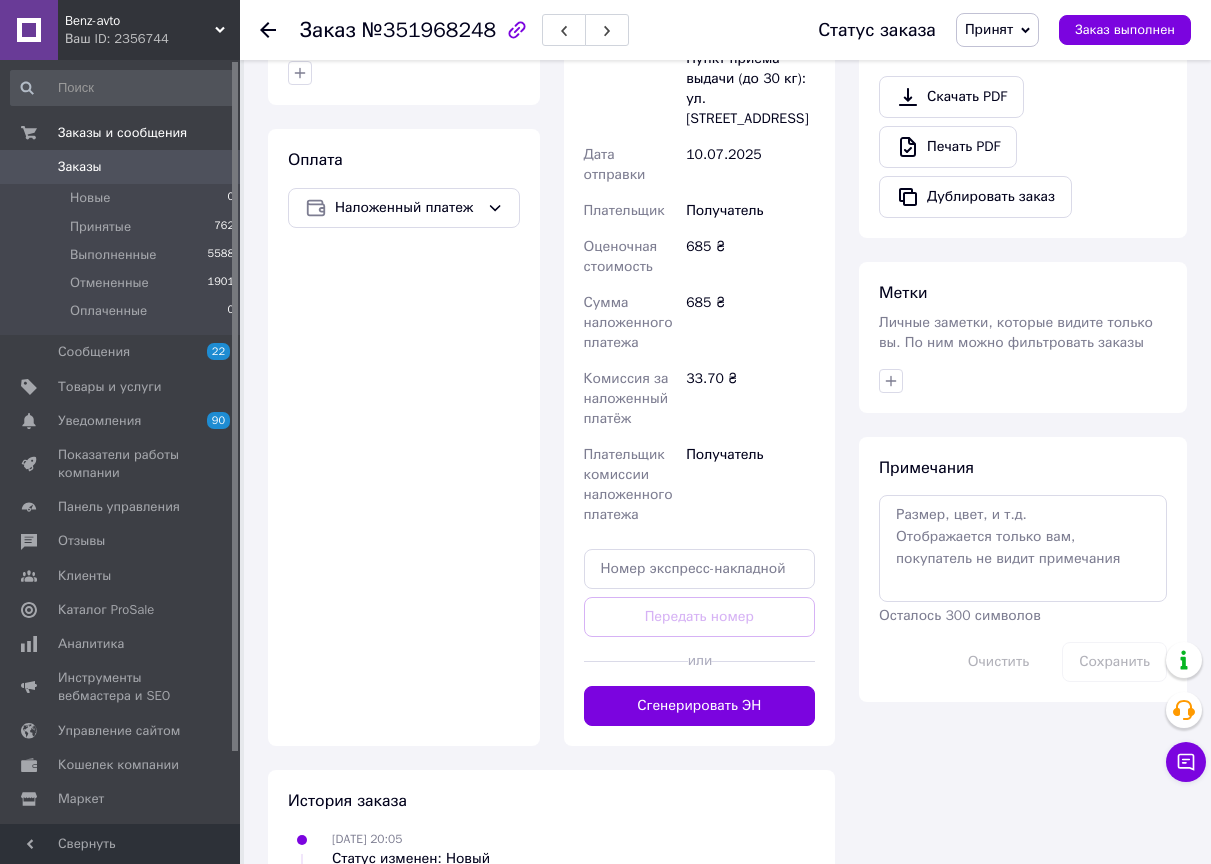 scroll, scrollTop: 700, scrollLeft: 0, axis: vertical 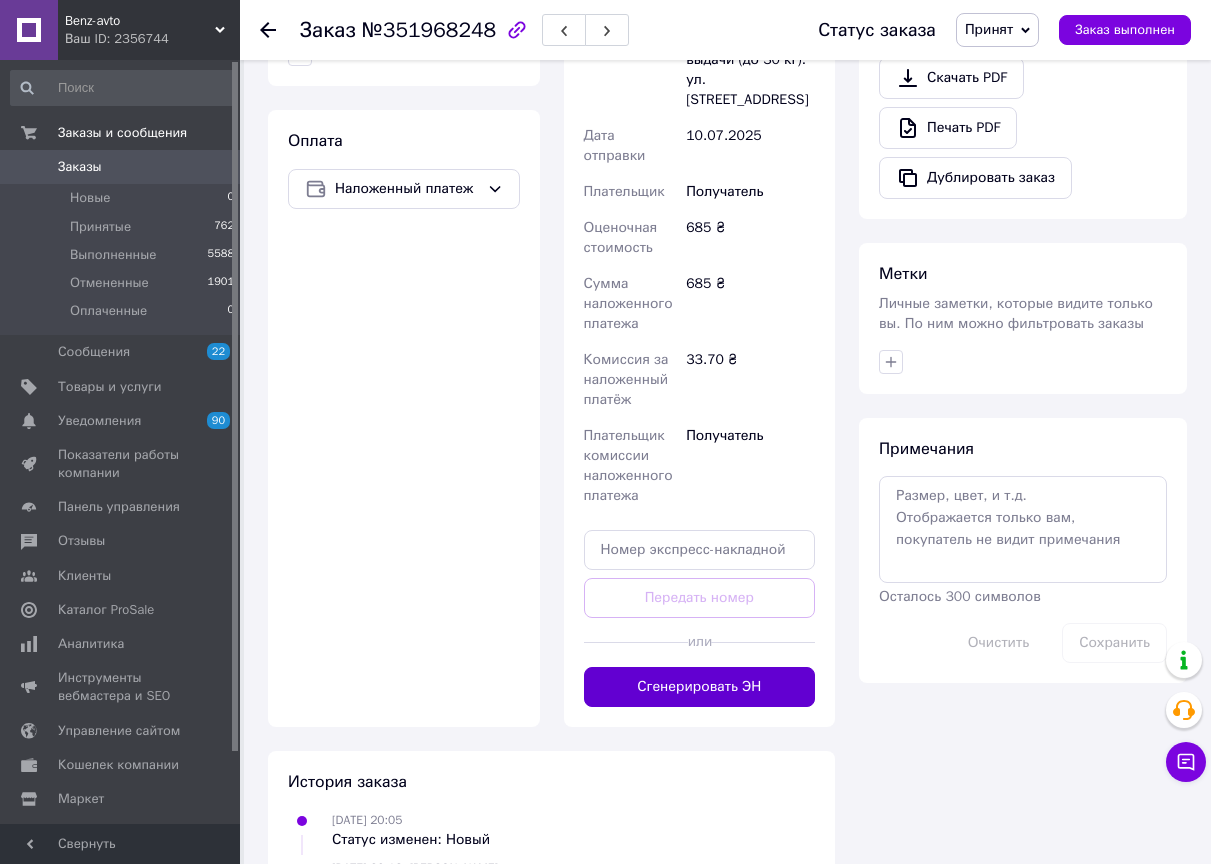 click on "Сгенерировать ЭН" at bounding box center [700, 687] 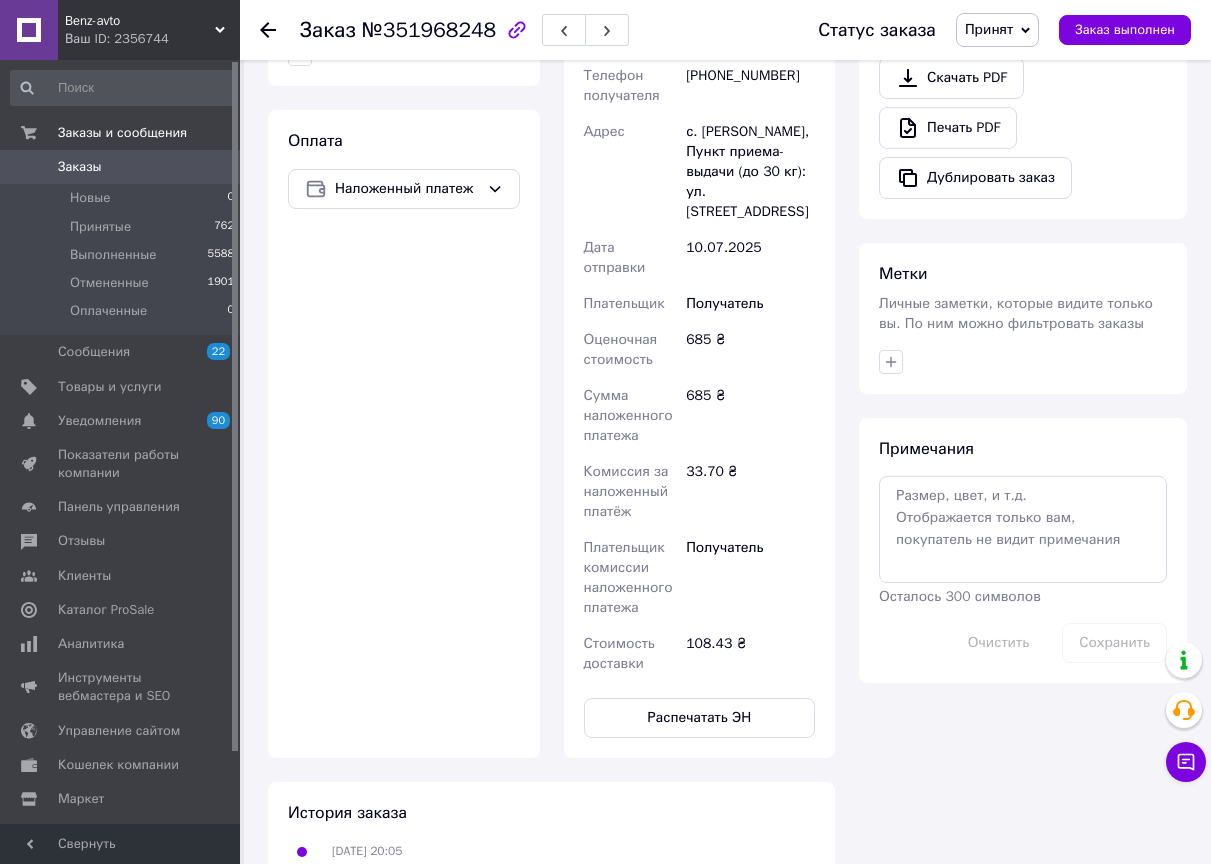 click on "Заказы 0" at bounding box center [123, 167] 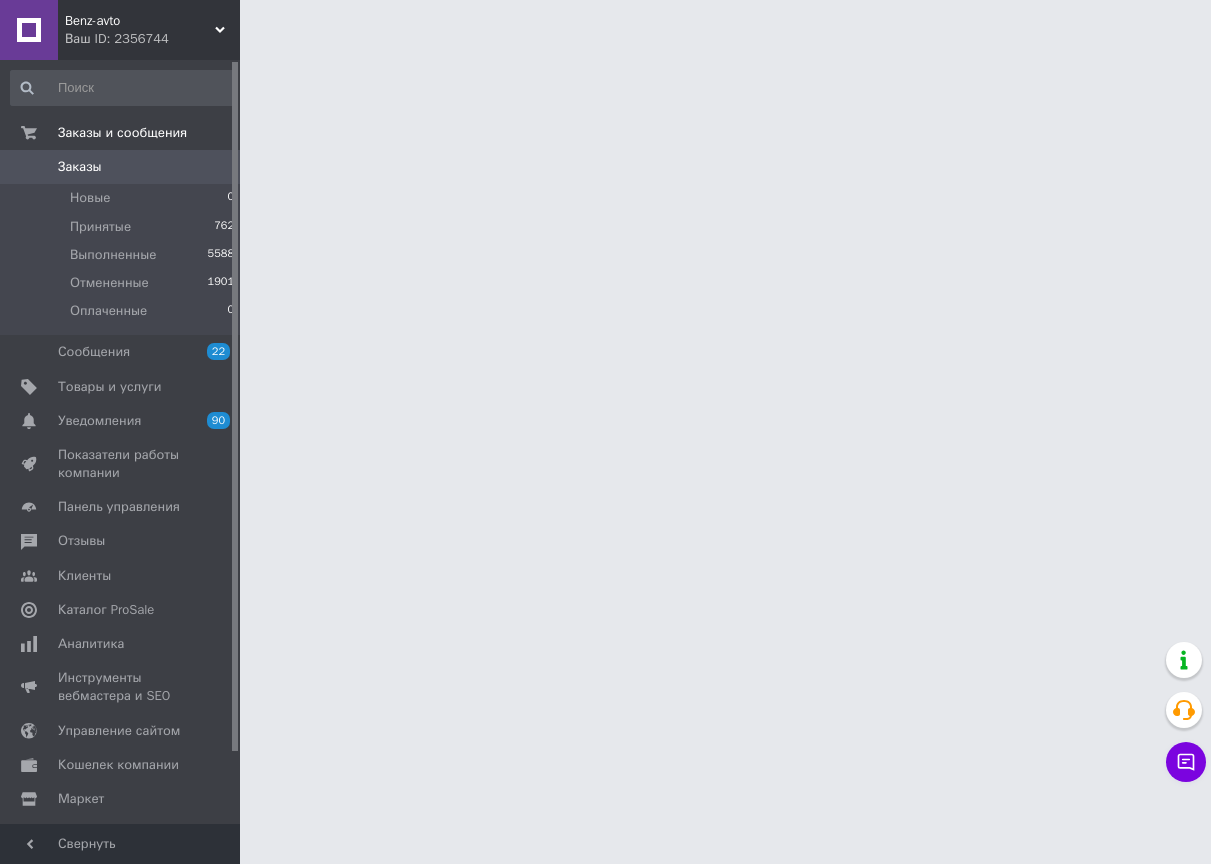 scroll, scrollTop: 0, scrollLeft: 0, axis: both 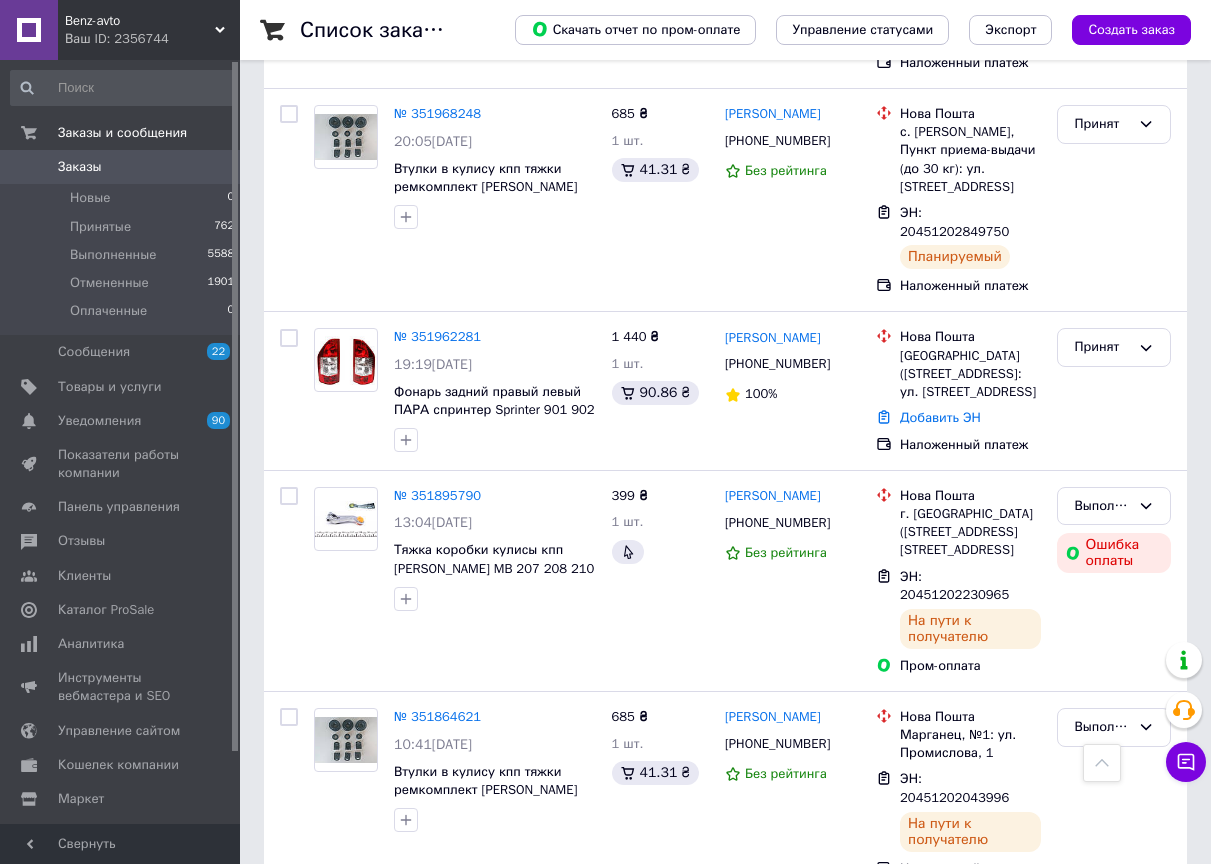click on "Ваш ID: 2356744" at bounding box center [152, 39] 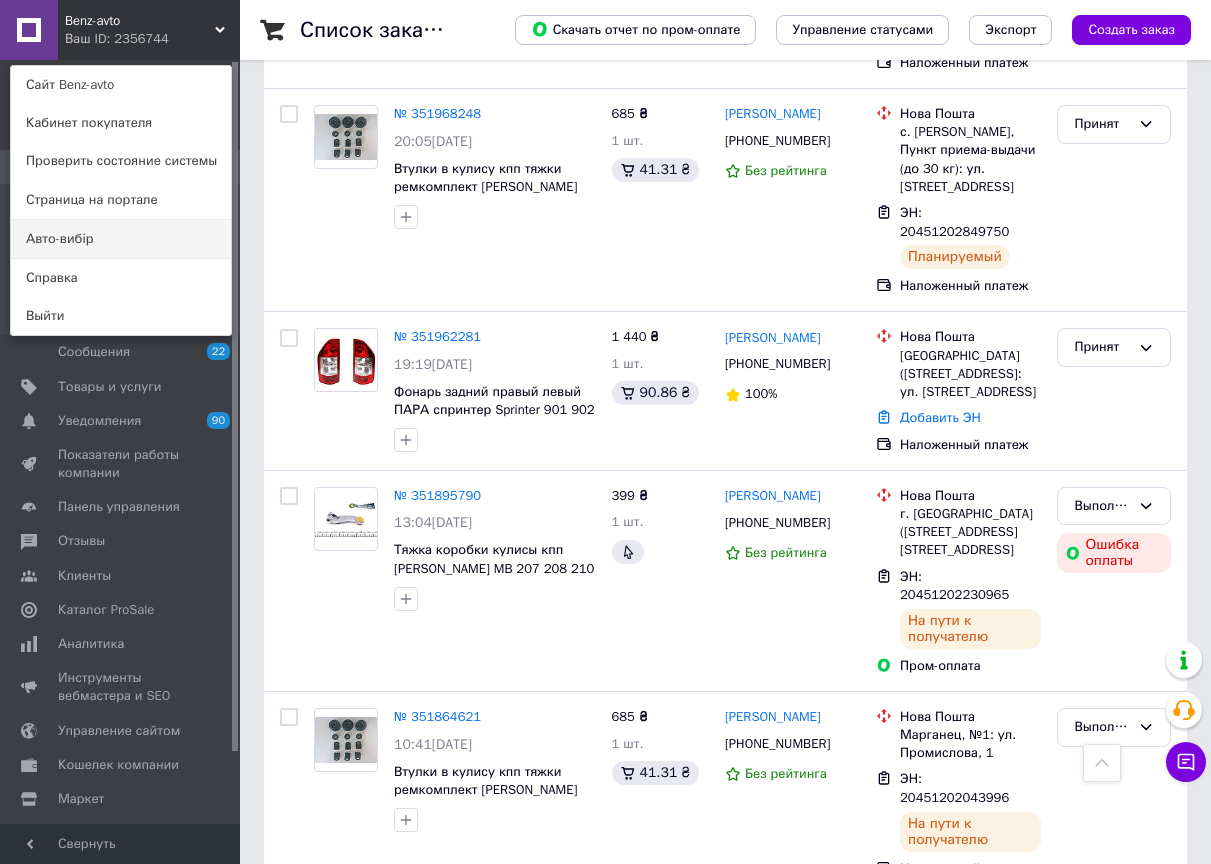 click on "Авто-вибір" at bounding box center (121, 239) 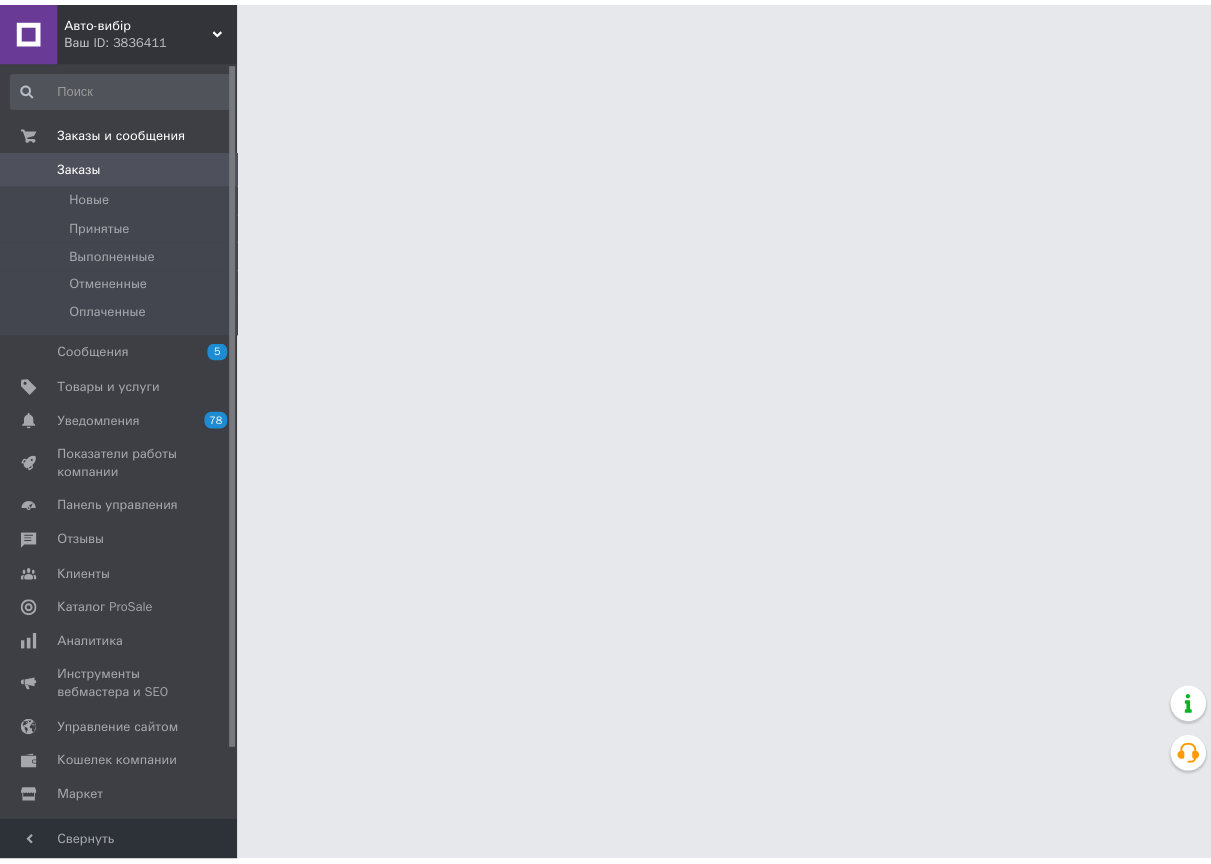 scroll, scrollTop: 0, scrollLeft: 0, axis: both 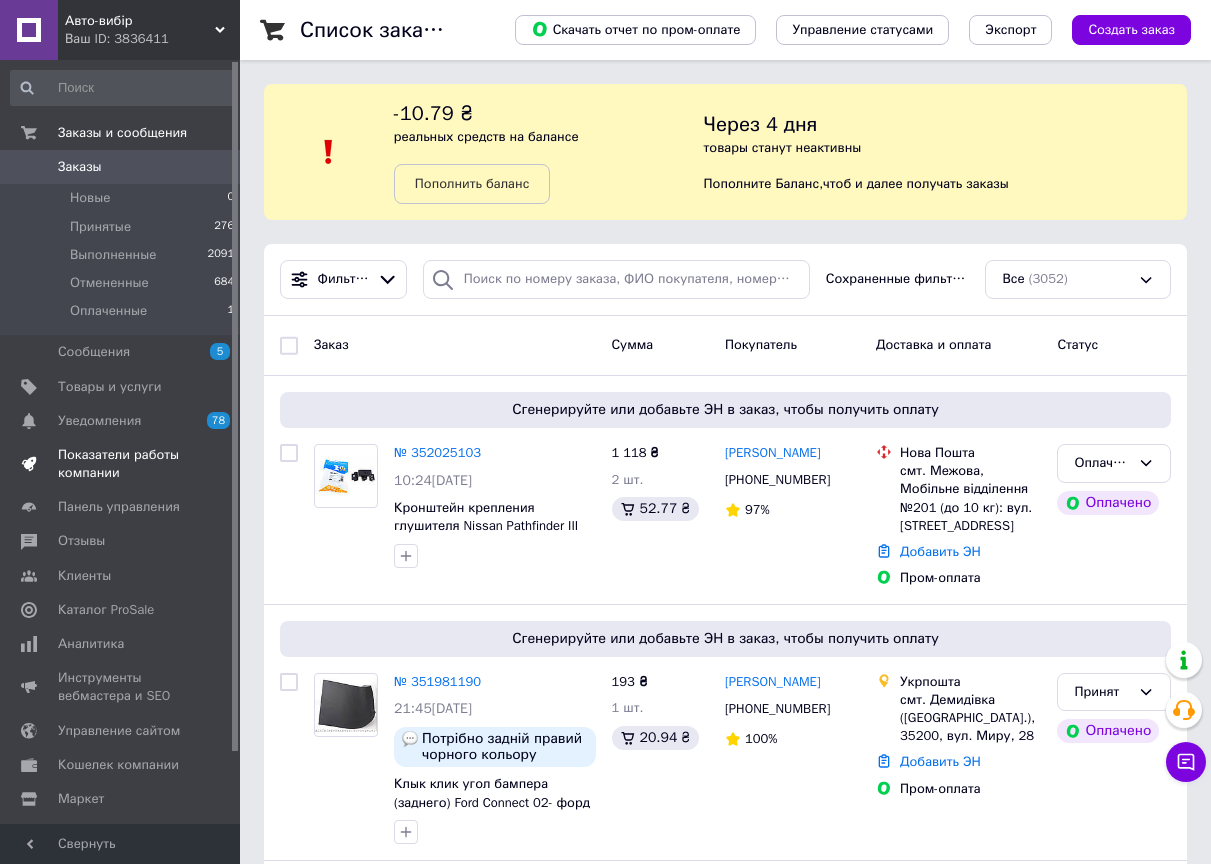 click on "Показатели работы компании" at bounding box center [121, 464] 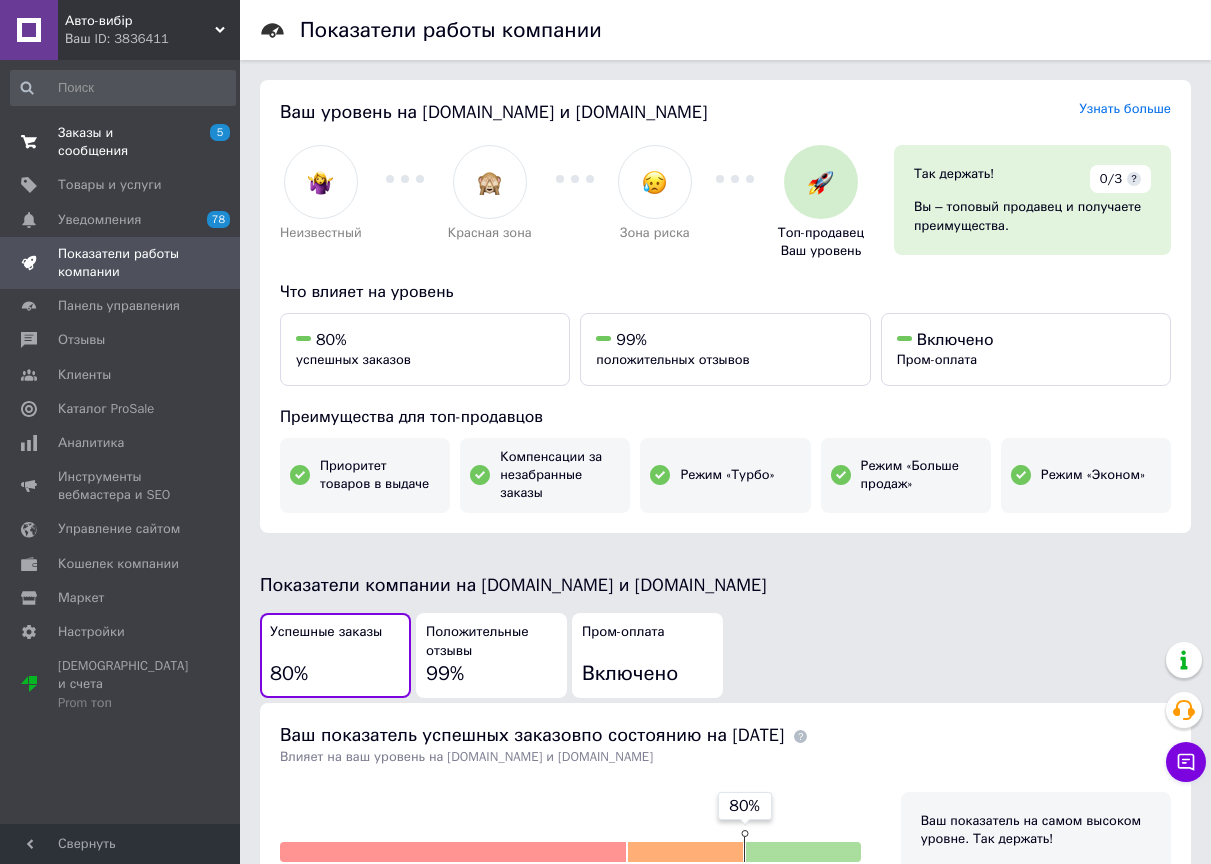 click on "Заказы и сообщения" at bounding box center [121, 142] 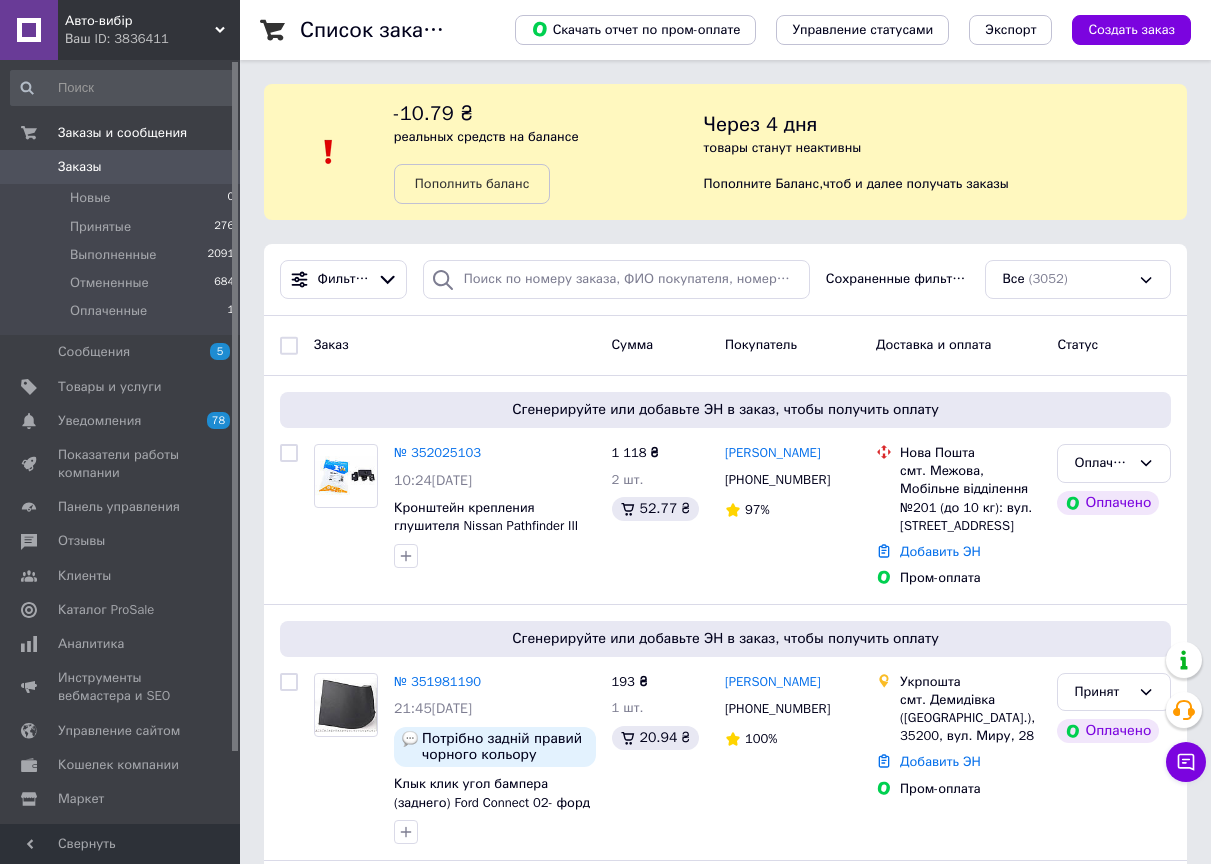 click on "Заказ" at bounding box center [455, 345] 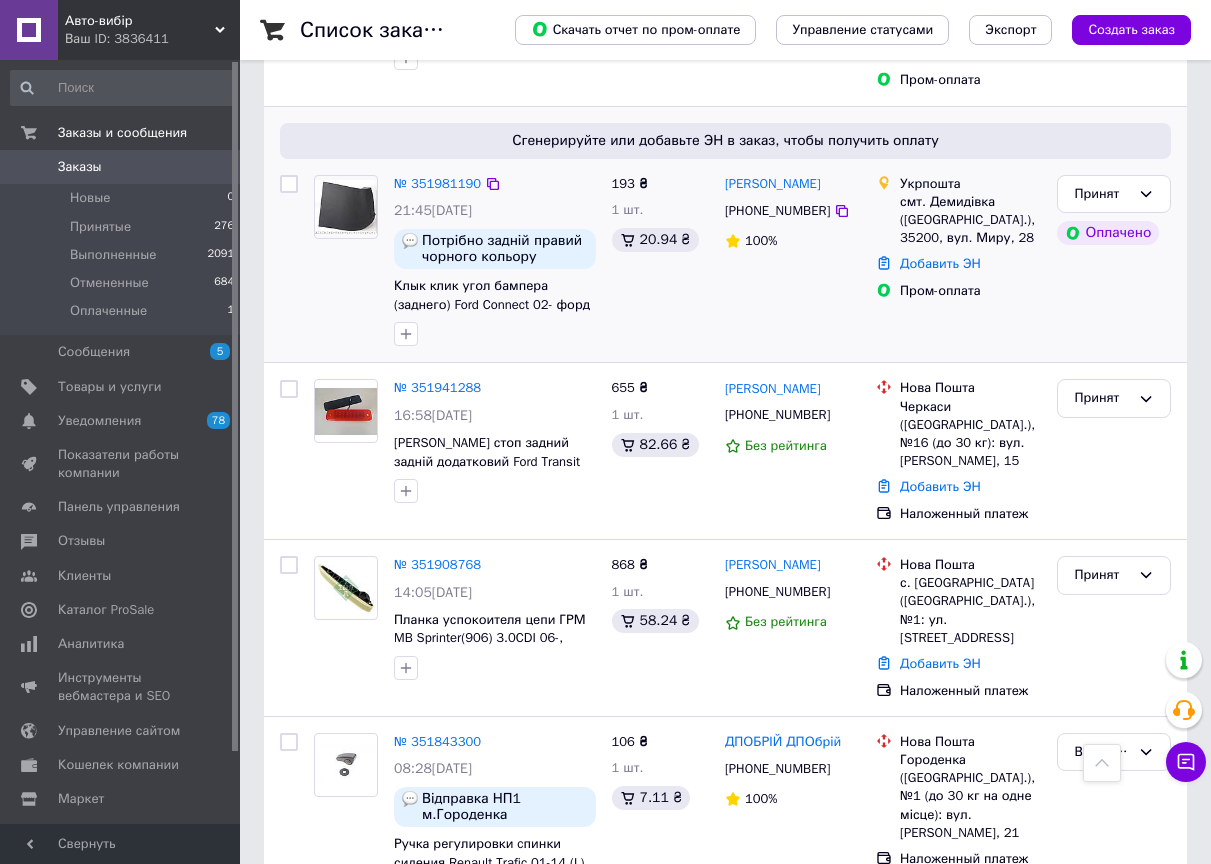 scroll, scrollTop: 500, scrollLeft: 0, axis: vertical 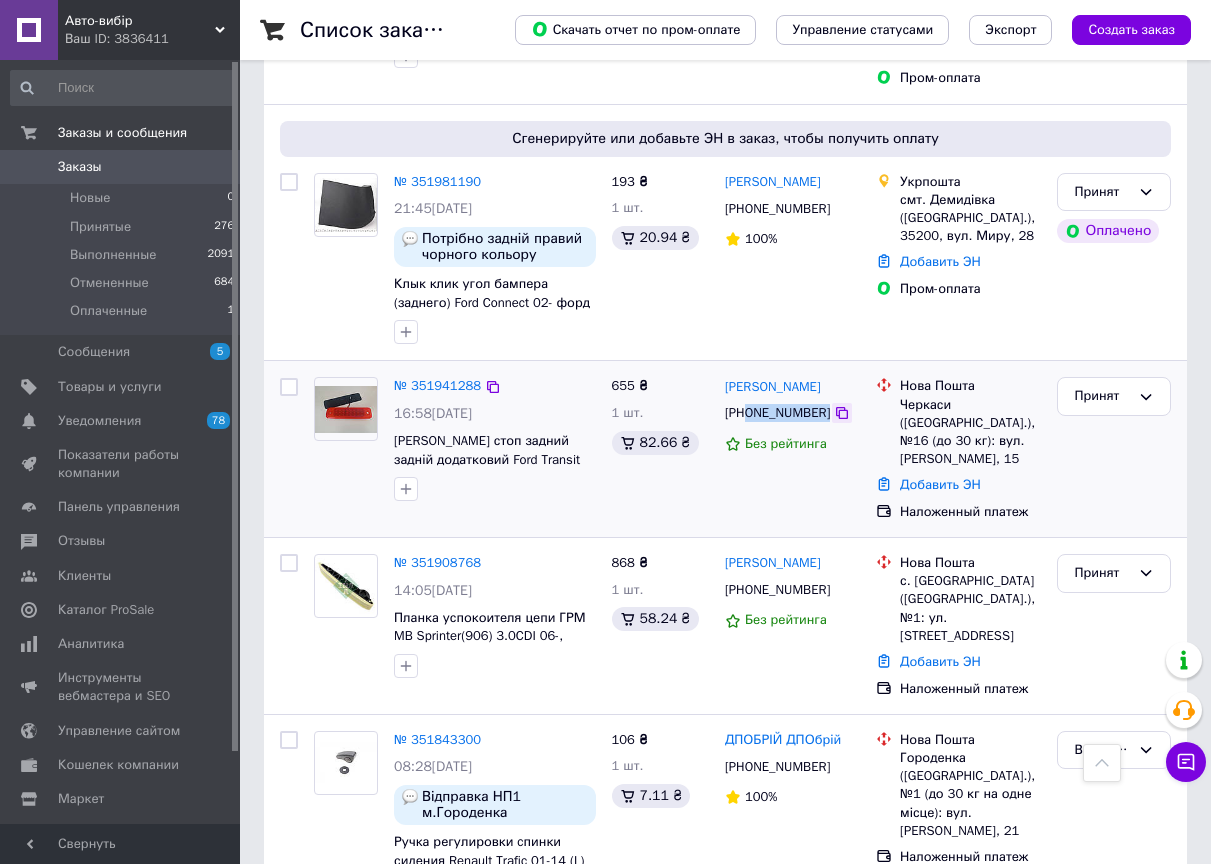 drag, startPoint x: 747, startPoint y: 413, endPoint x: 821, endPoint y: 415, distance: 74.02702 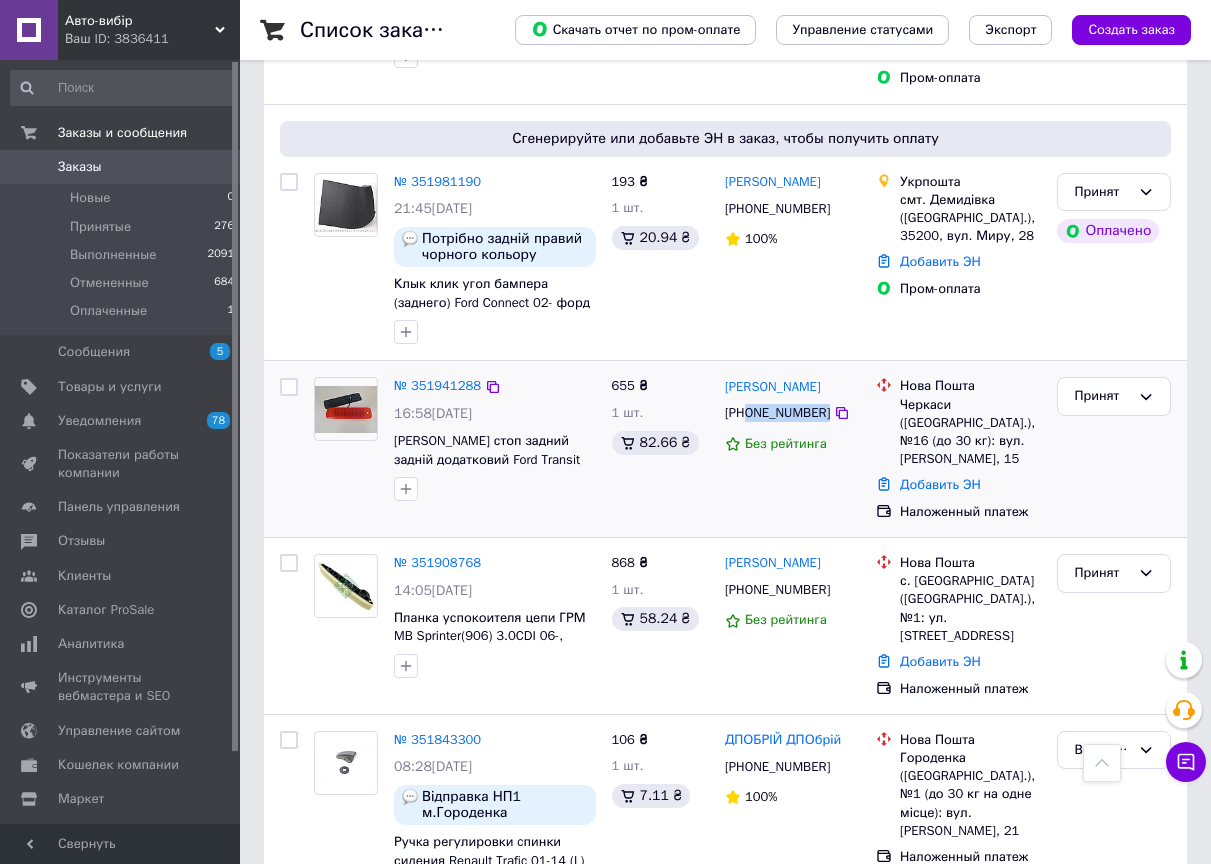 copy on "0632625943" 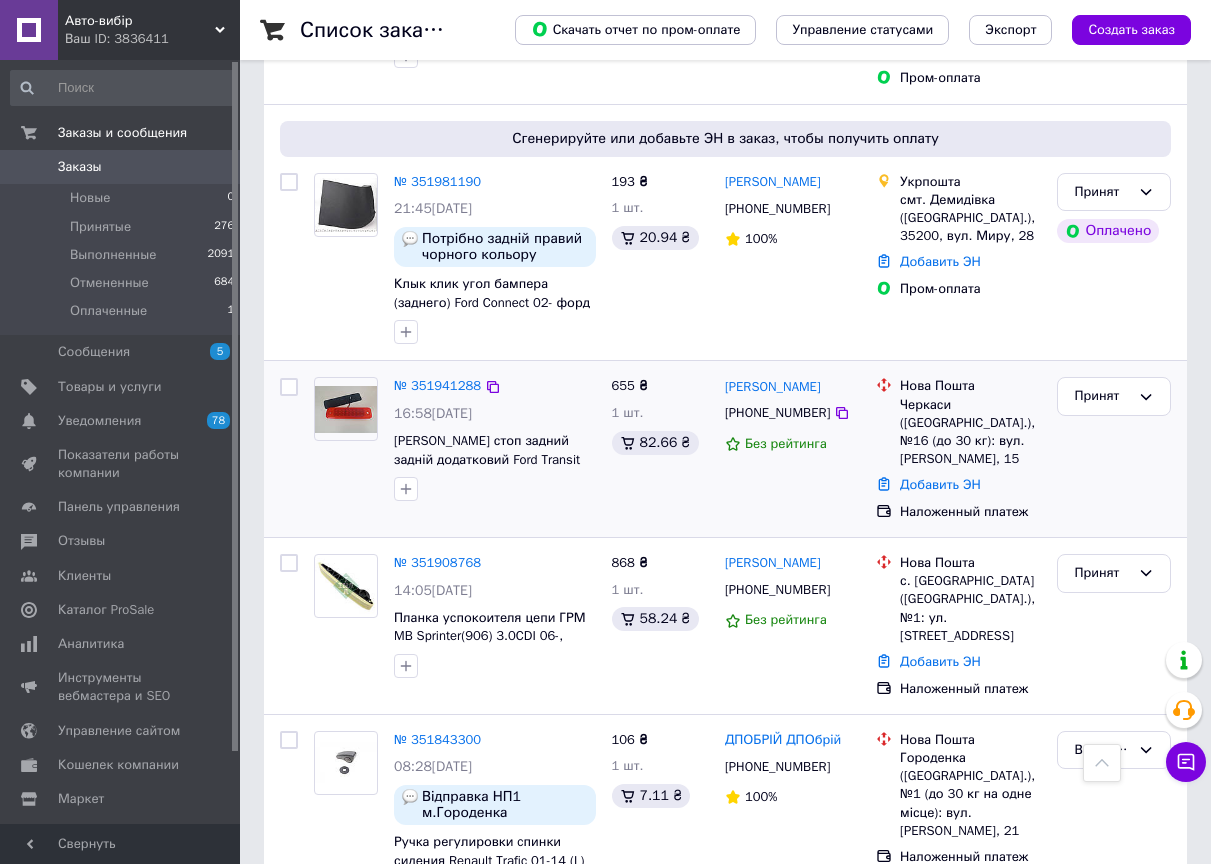 drag, startPoint x: 617, startPoint y: 534, endPoint x: 502, endPoint y: 504, distance: 118.84864 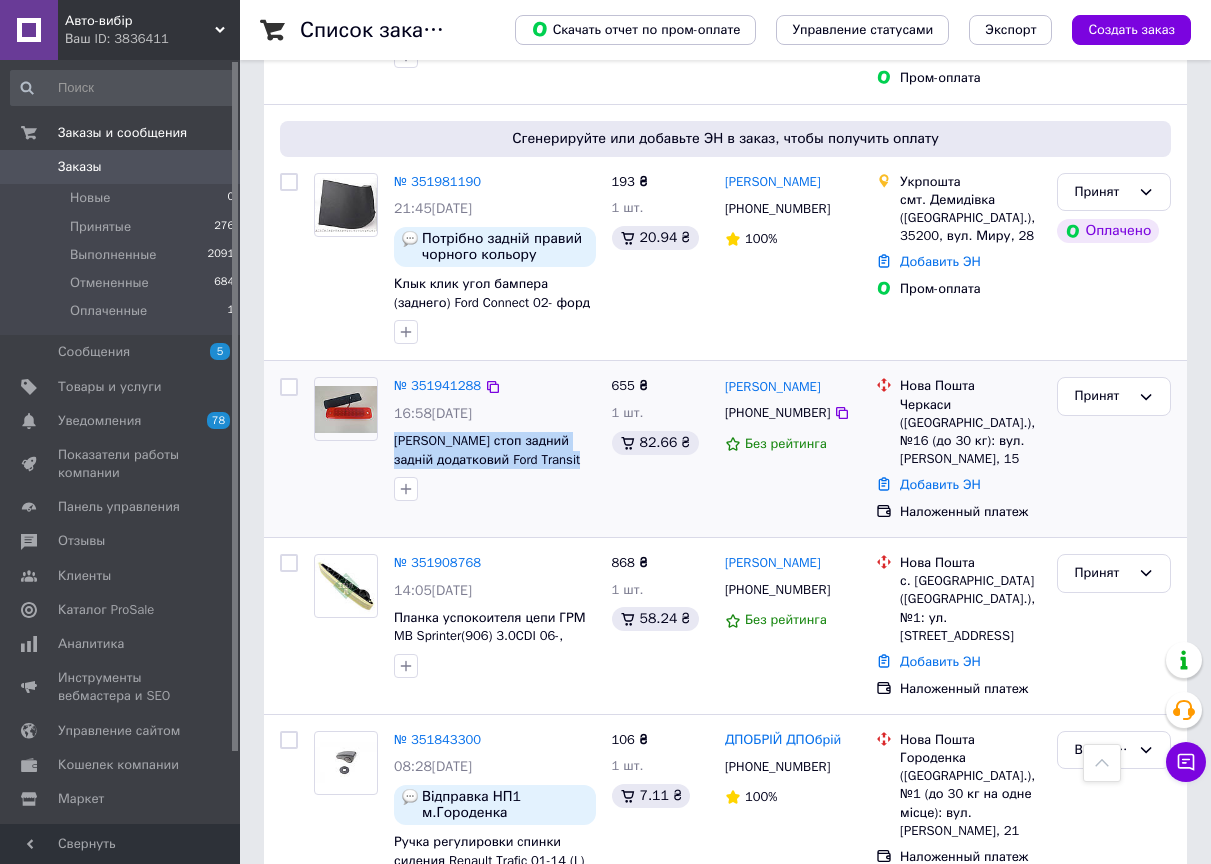 drag, startPoint x: 393, startPoint y: 444, endPoint x: 587, endPoint y: 462, distance: 194.83327 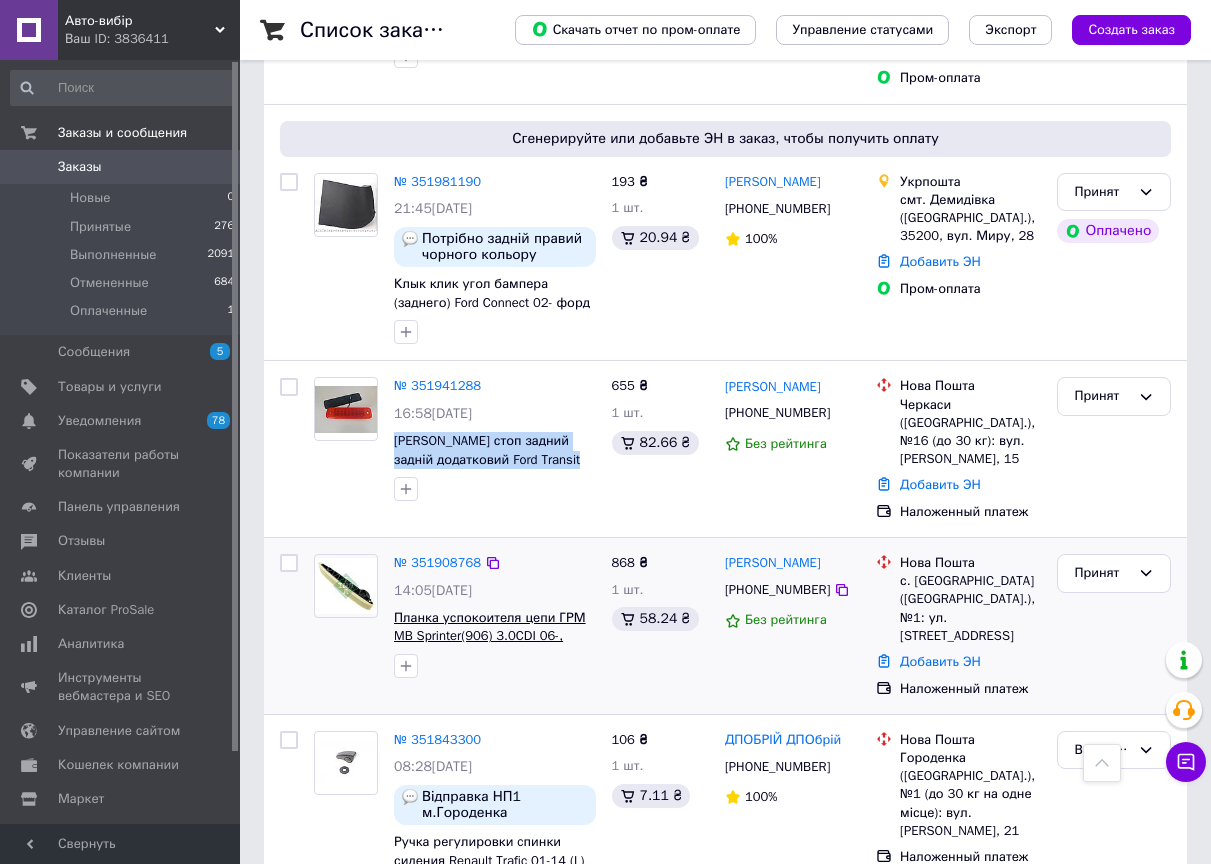 copy on "Ліхтар фонарь стоп задний  задній додатковий  Ford Transit" 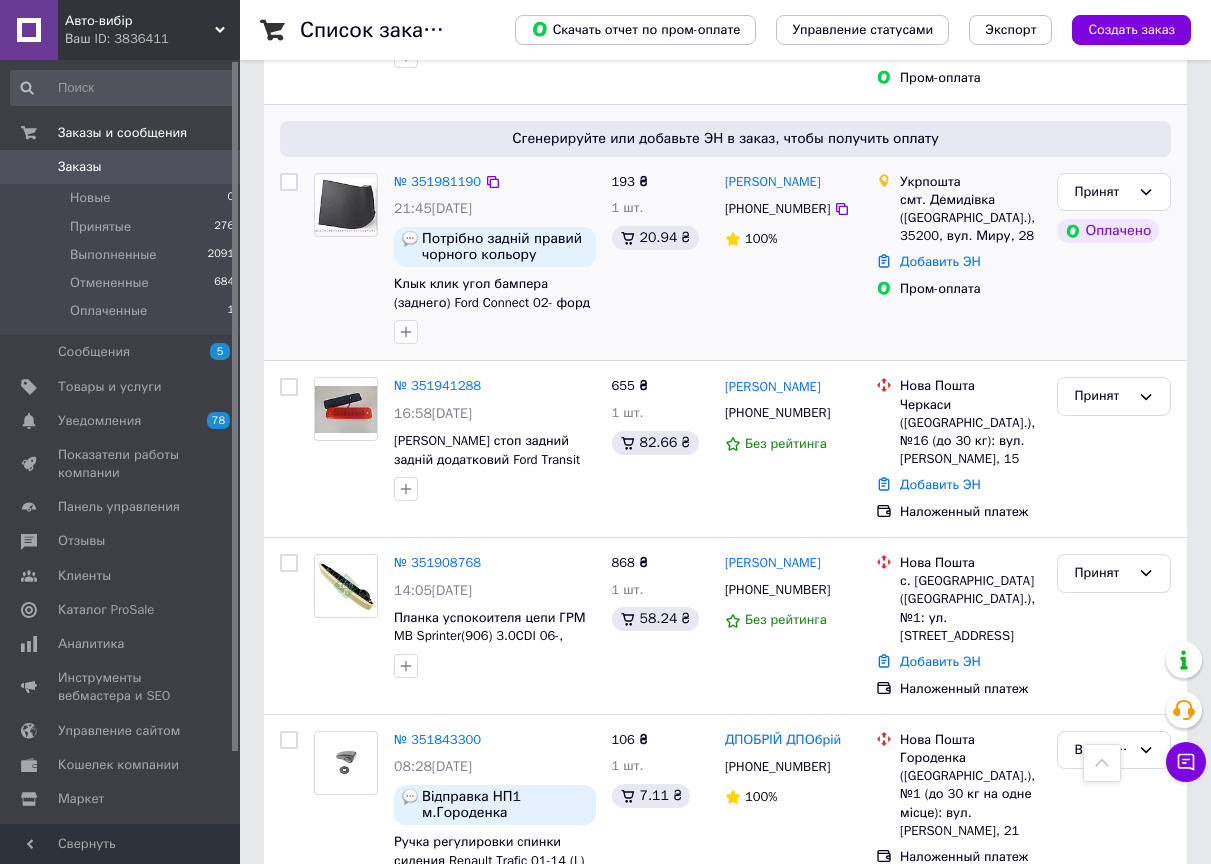 click on "193 ₴ 1 шт. 20.94 ₴" at bounding box center (660, 259) 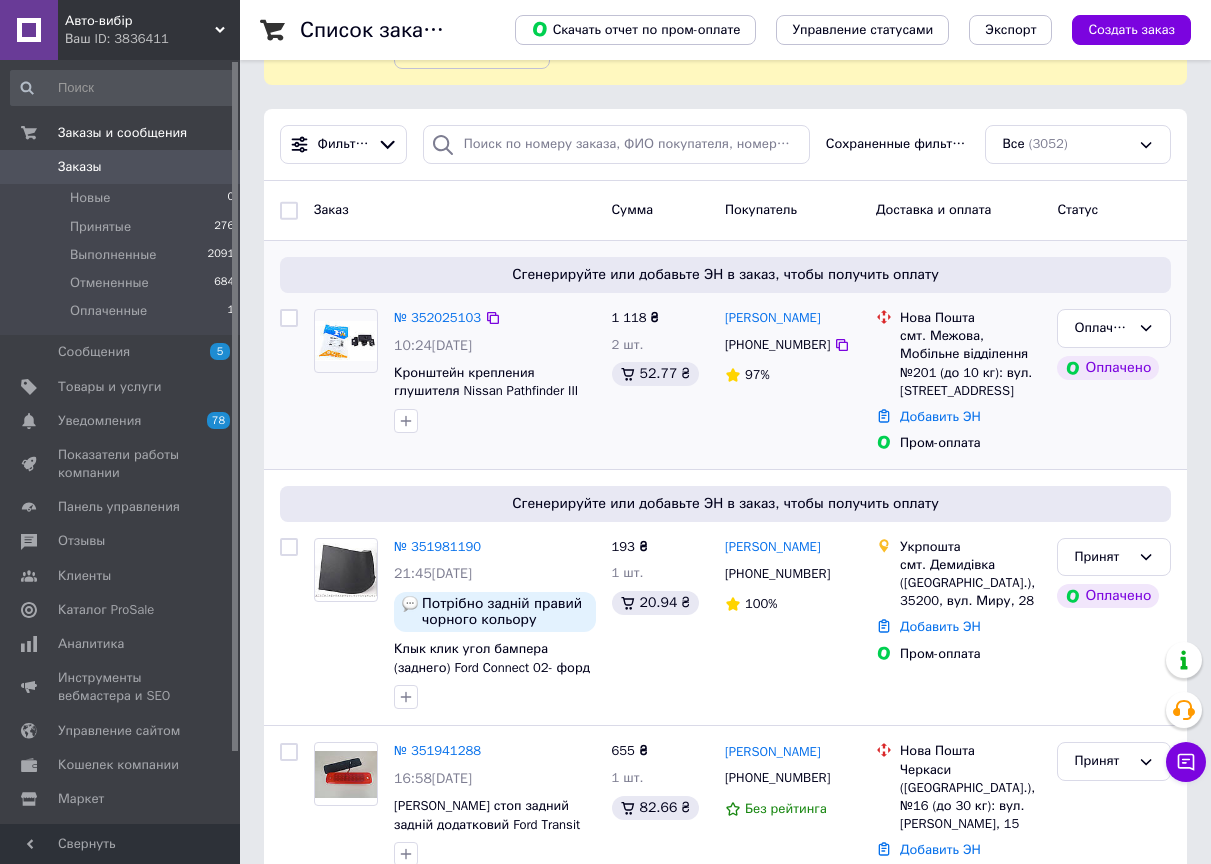 scroll, scrollTop: 100, scrollLeft: 0, axis: vertical 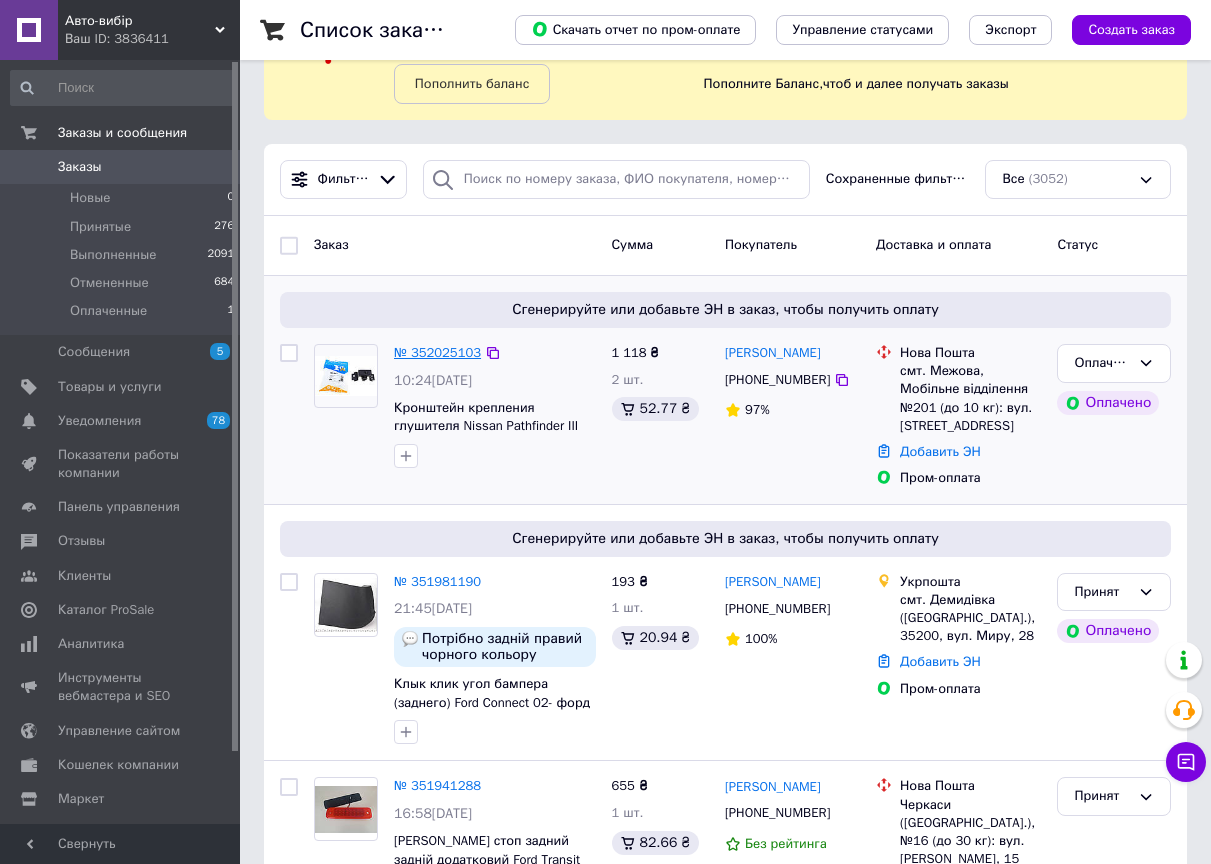 click on "№ 352025103" at bounding box center (437, 352) 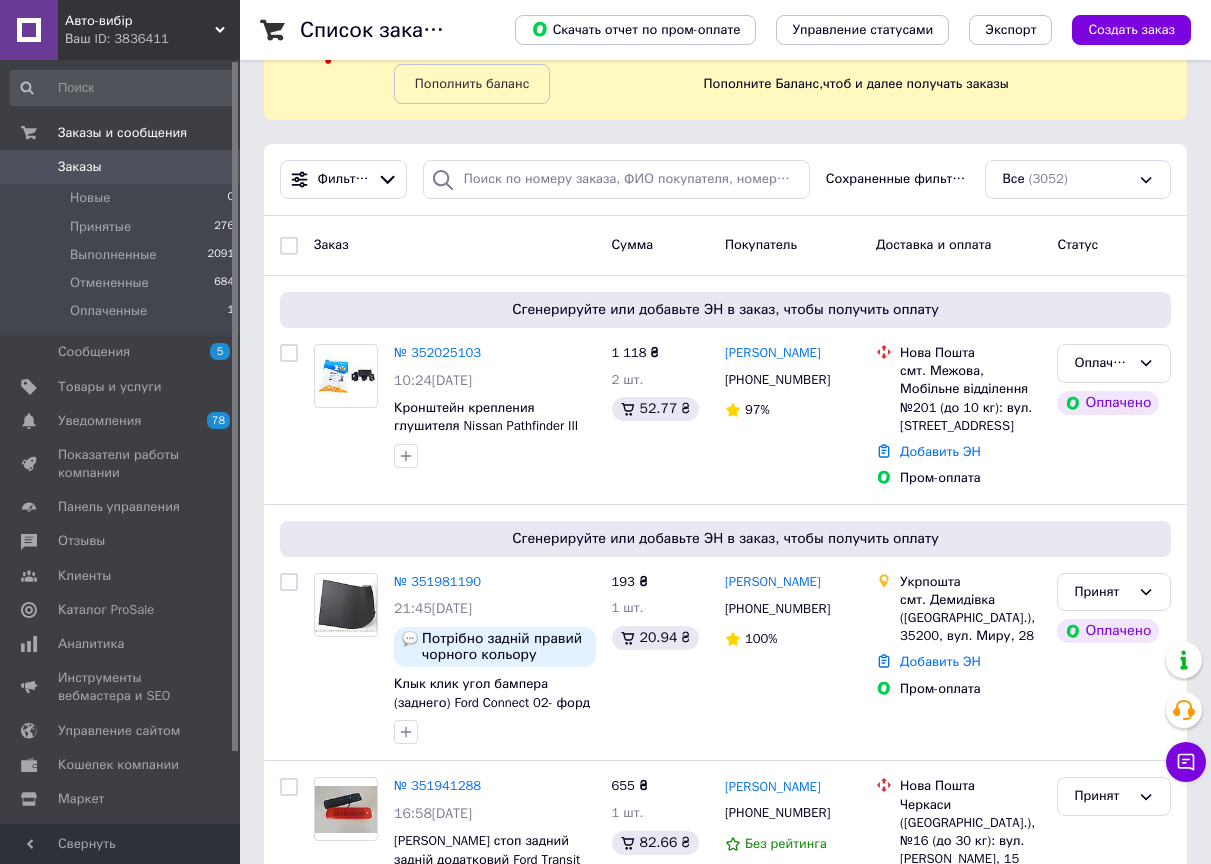 scroll, scrollTop: 0, scrollLeft: 0, axis: both 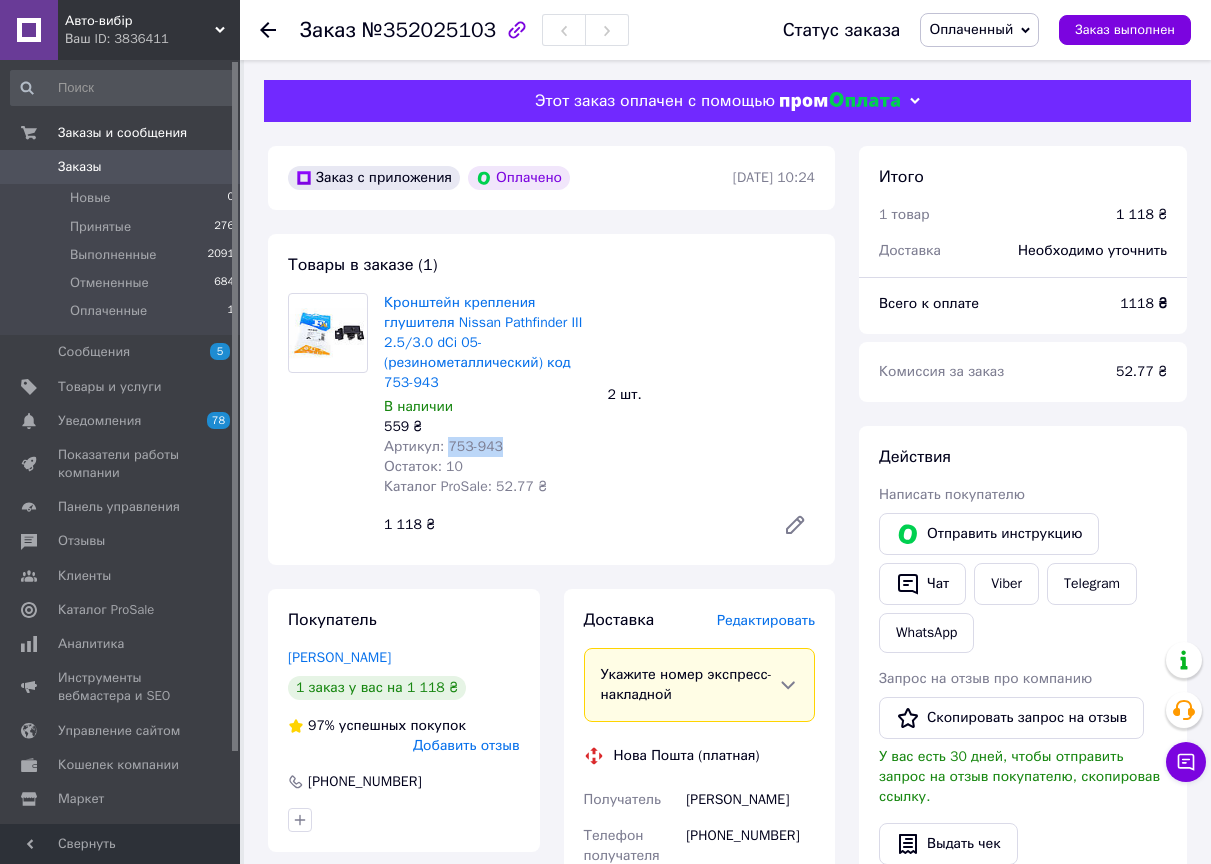 drag, startPoint x: 443, startPoint y: 449, endPoint x: 499, endPoint y: 440, distance: 56.718605 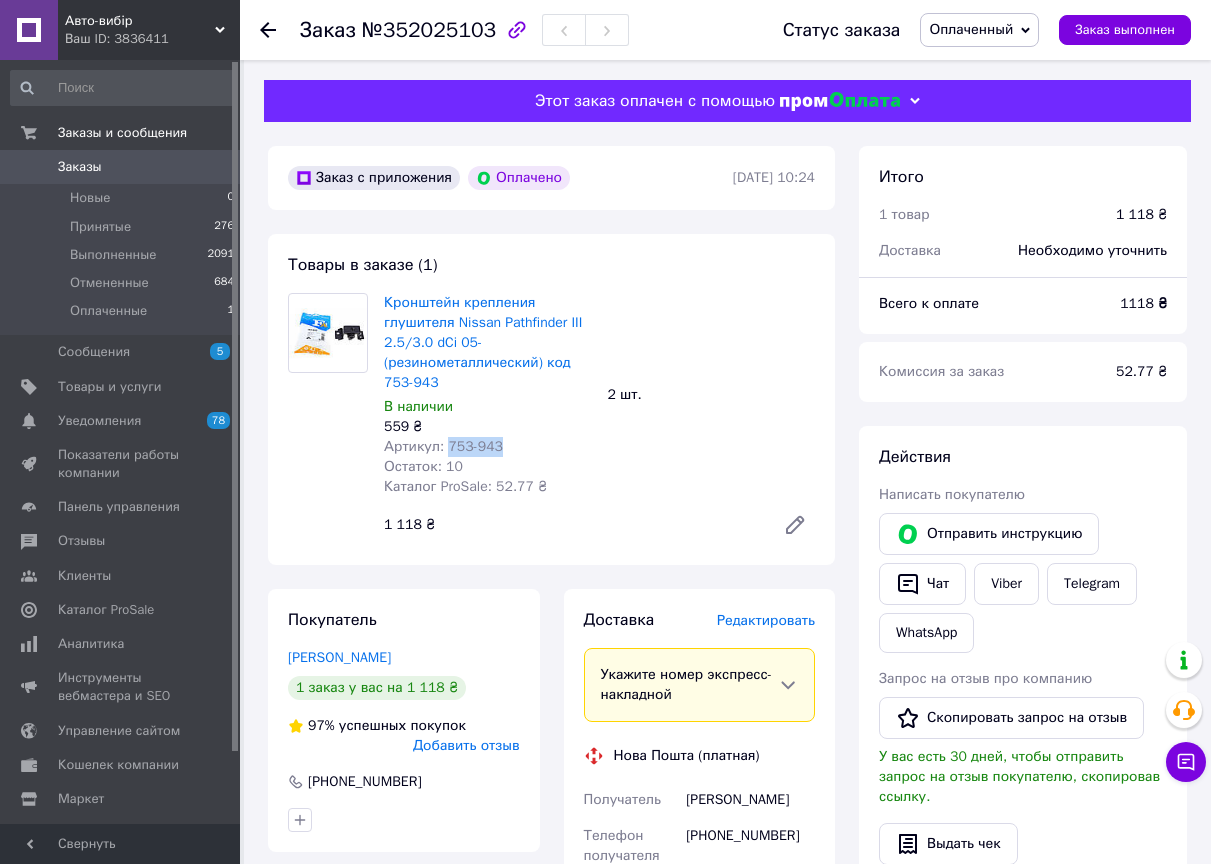 click on "Заказы" at bounding box center [121, 167] 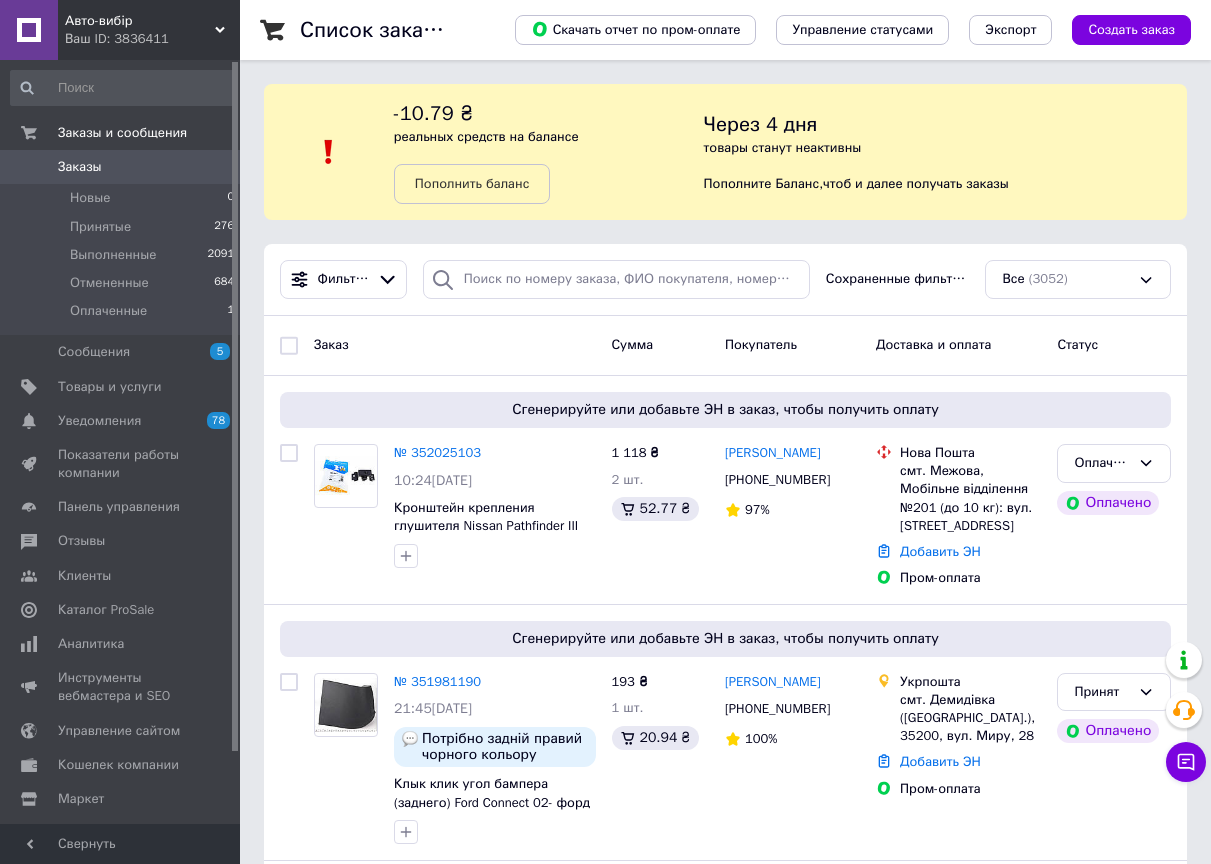 click on "Заказ" at bounding box center (455, 345) 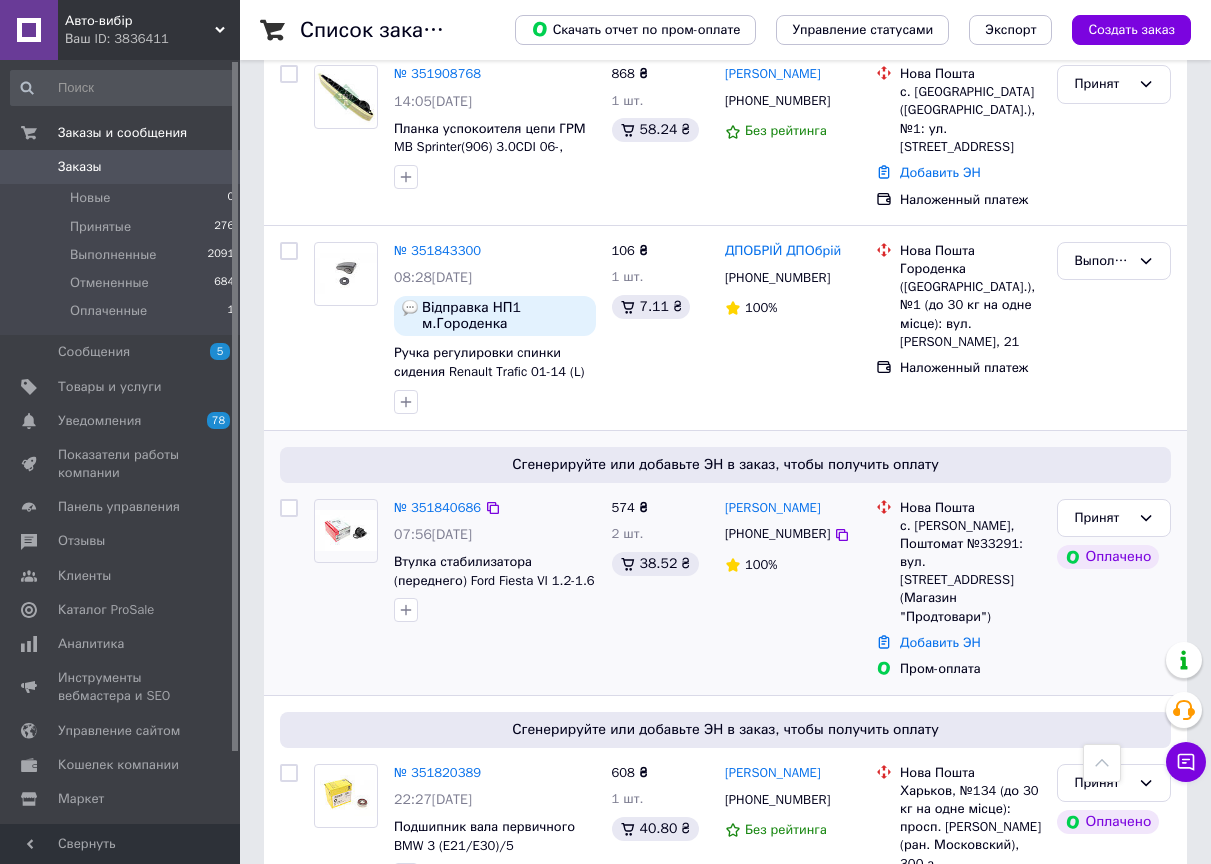 scroll, scrollTop: 1100, scrollLeft: 0, axis: vertical 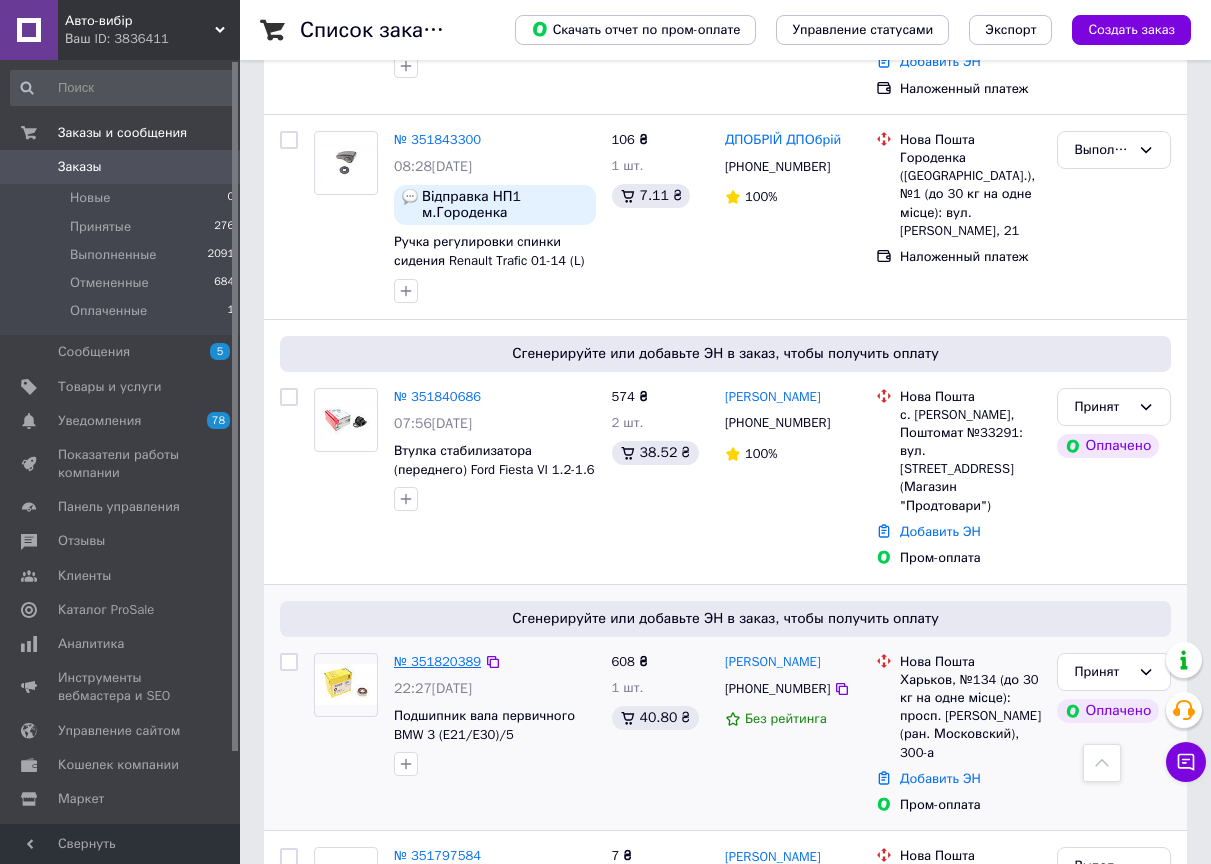 click on "№ 351820389" at bounding box center [437, 661] 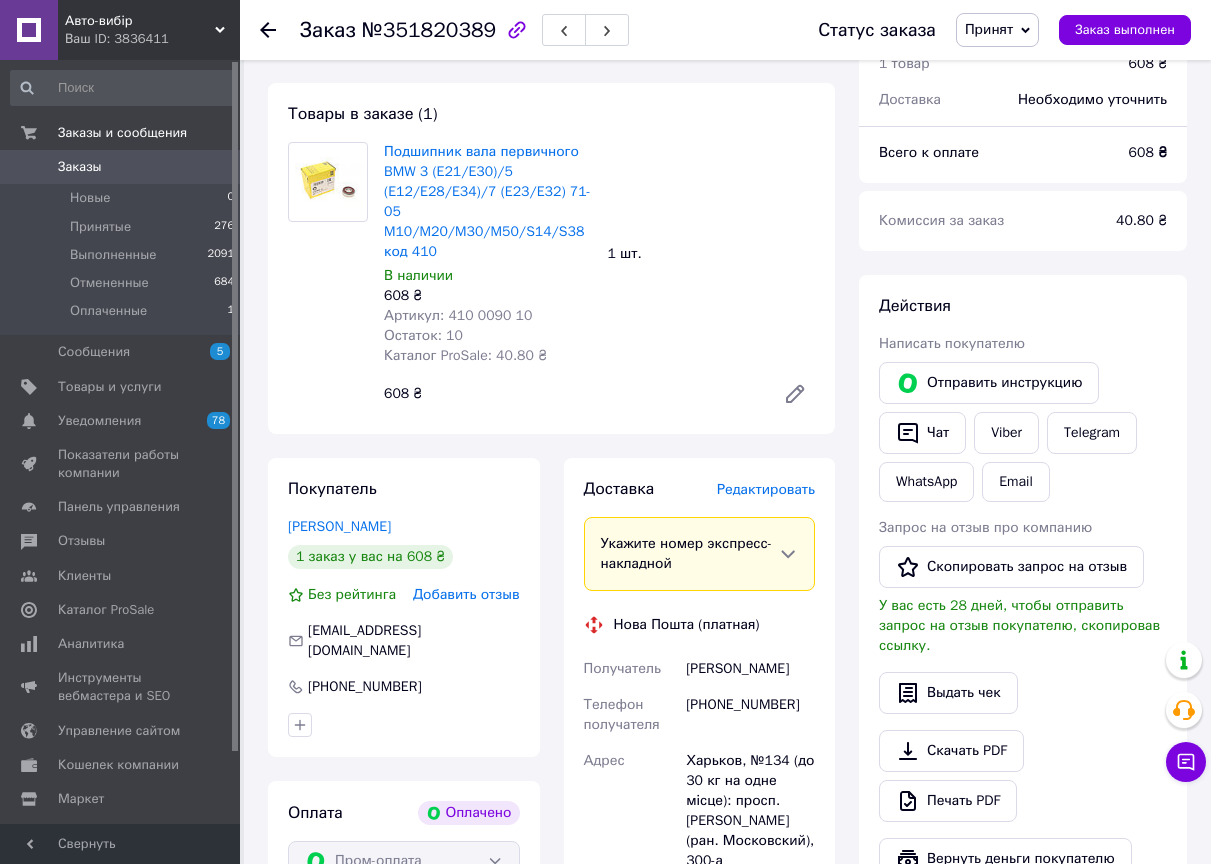 scroll, scrollTop: 0, scrollLeft: 0, axis: both 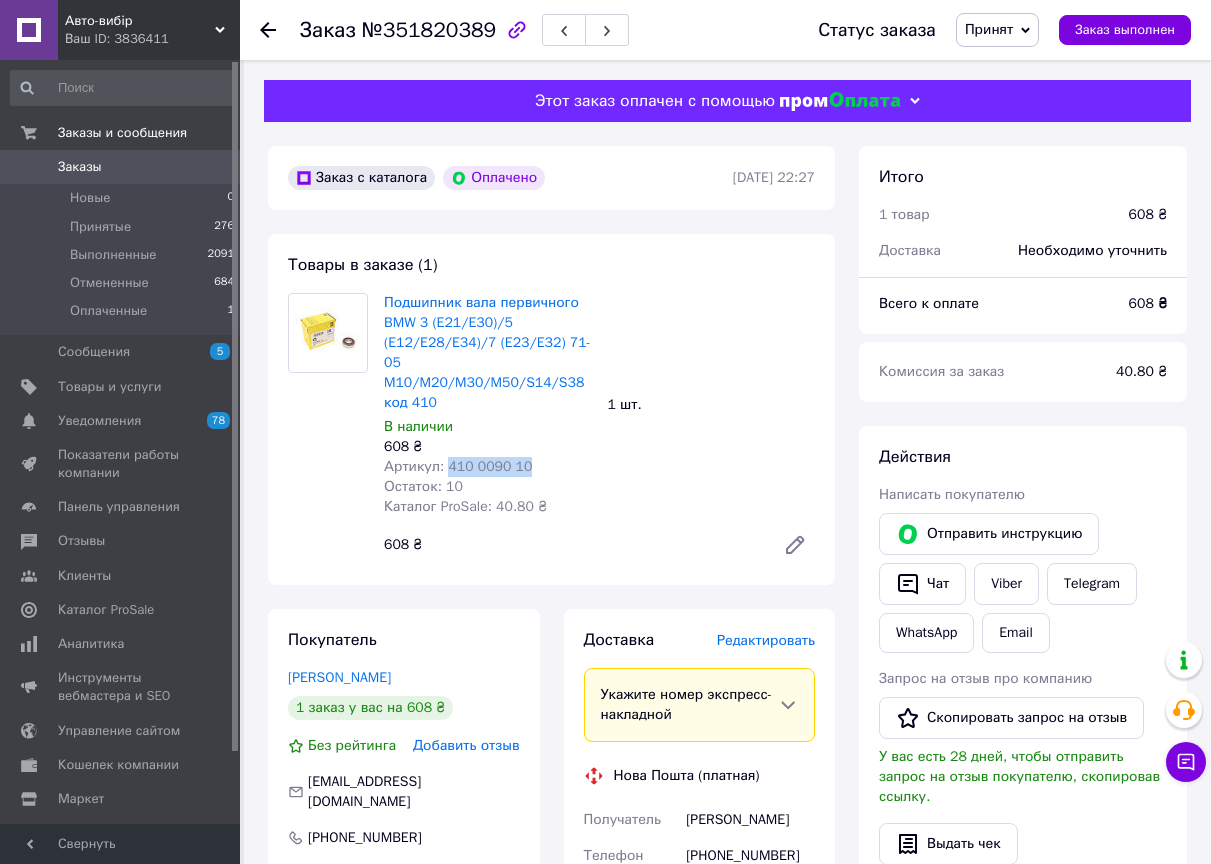 drag, startPoint x: 444, startPoint y: 445, endPoint x: 535, endPoint y: 442, distance: 91.04944 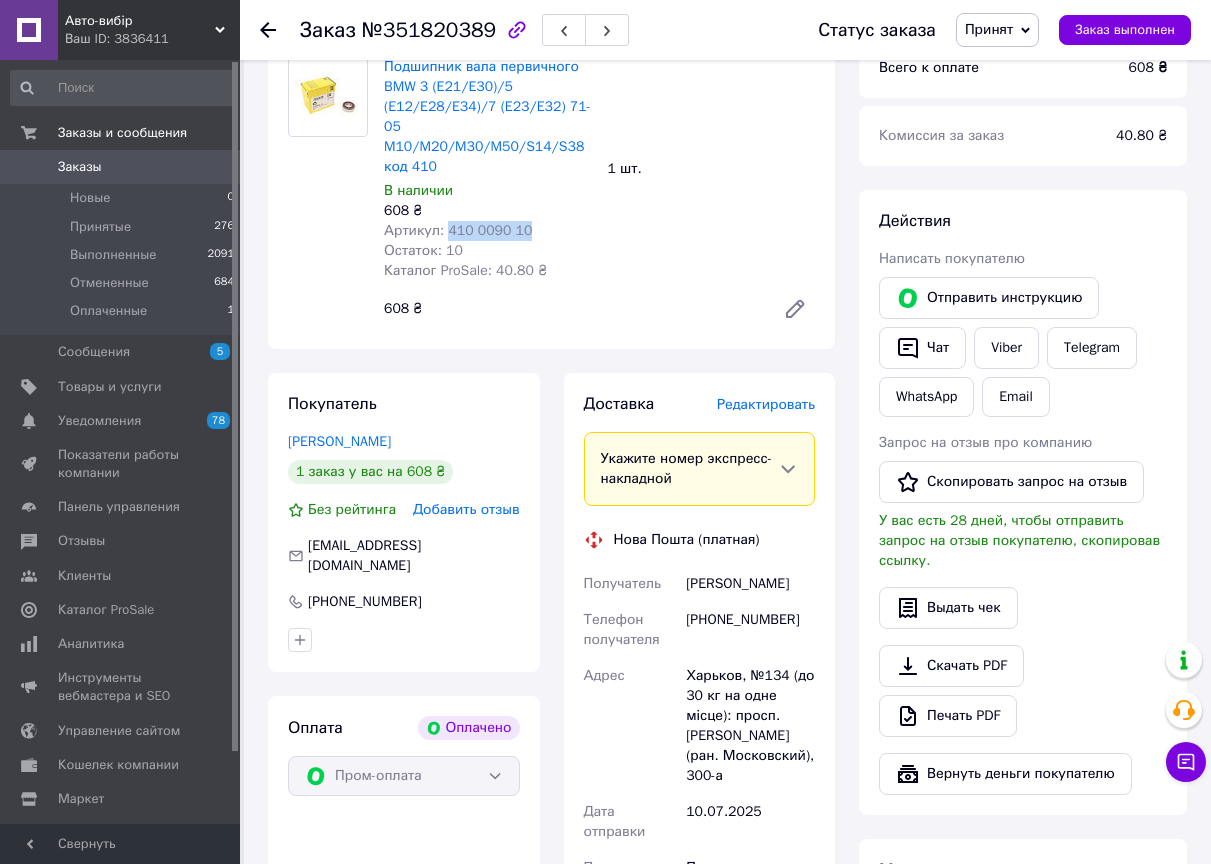 scroll, scrollTop: 300, scrollLeft: 0, axis: vertical 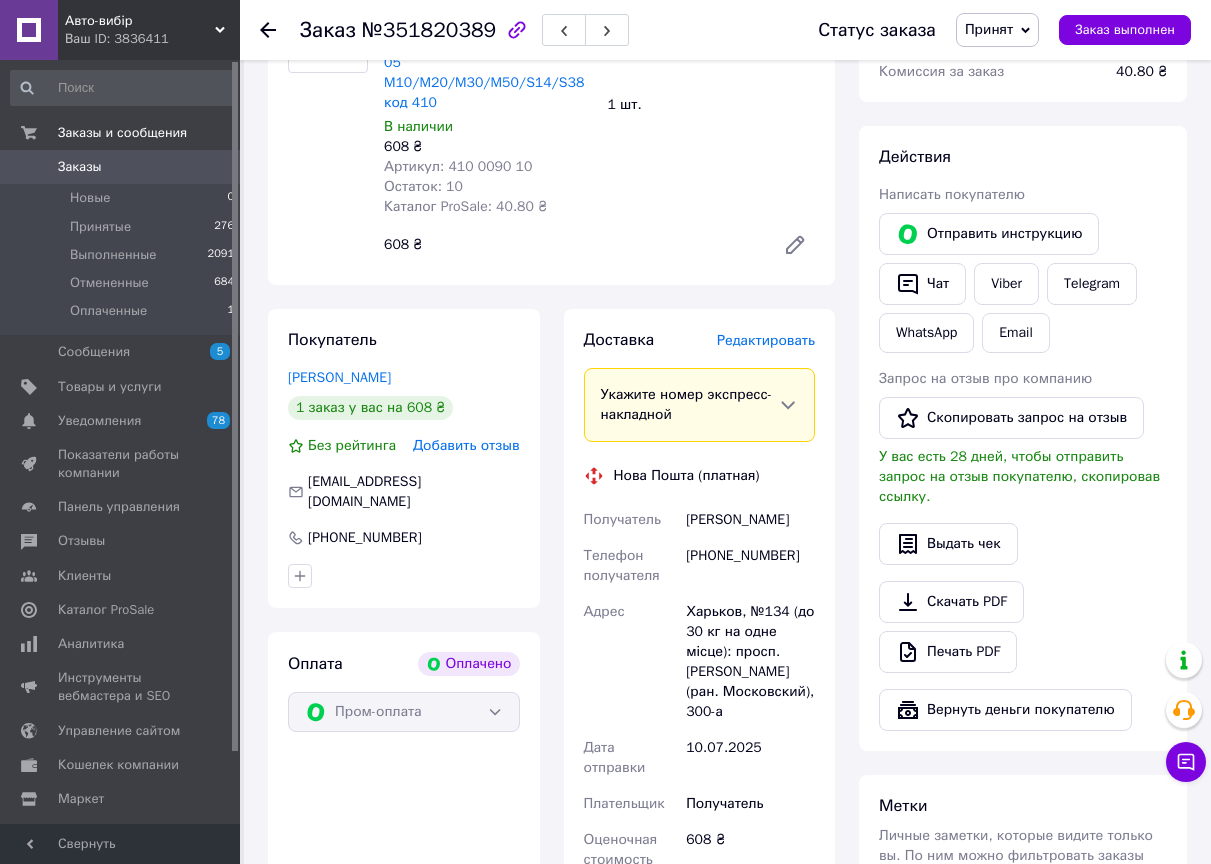 click on "Заказ с каталога Оплачено 08.07.2025 | 22:27 Товары в заказе (1) Подшипник вала первичного BMW 3 (E21/E30)/5 (E12/E28/E34)/7 (E23/E32) 71-05 M10/M20/M30/M50/S14/S38 код 410 В наличии 608 ₴ Артикул: 410 0090 10 Остаток: 10 Каталог ProSale: 40.80 ₴  1 шт. 608 ₴ Покупатель Яныхбаш Кирилл 1 заказ у вас на 608 ₴ Без рейтинга   Добавить отзыв kirill0902200193@gmail.com +380669930208 Оплата Оплачено Пром-оплата Доставка Редактировать Укажите номер экспресс-накладной Обязательно введите номер экспресс-накладной,
если создавали ее не на этой странице. В случае,
если номер ЭН не будет добавлен, мы не сможем
выплатить деньги за заказ Получатель <" at bounding box center (551, 612) 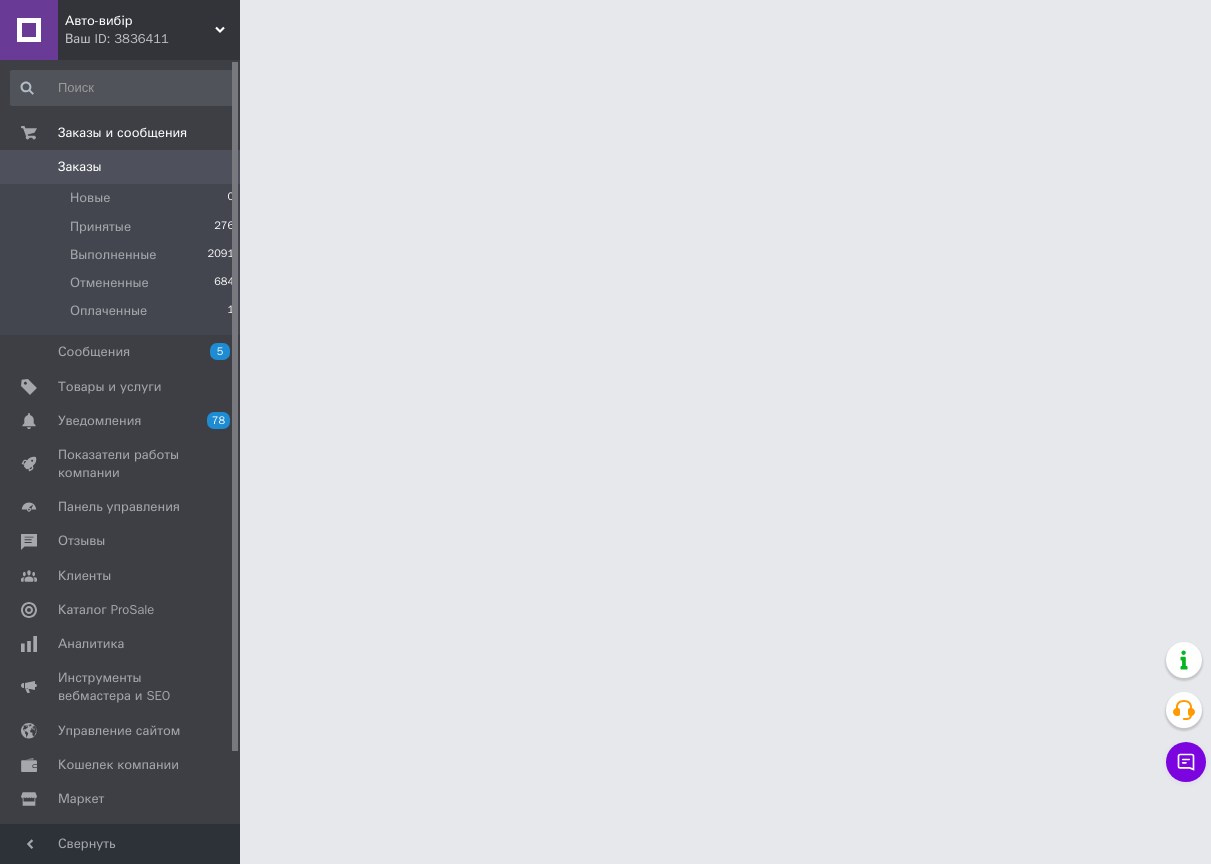 scroll, scrollTop: 0, scrollLeft: 0, axis: both 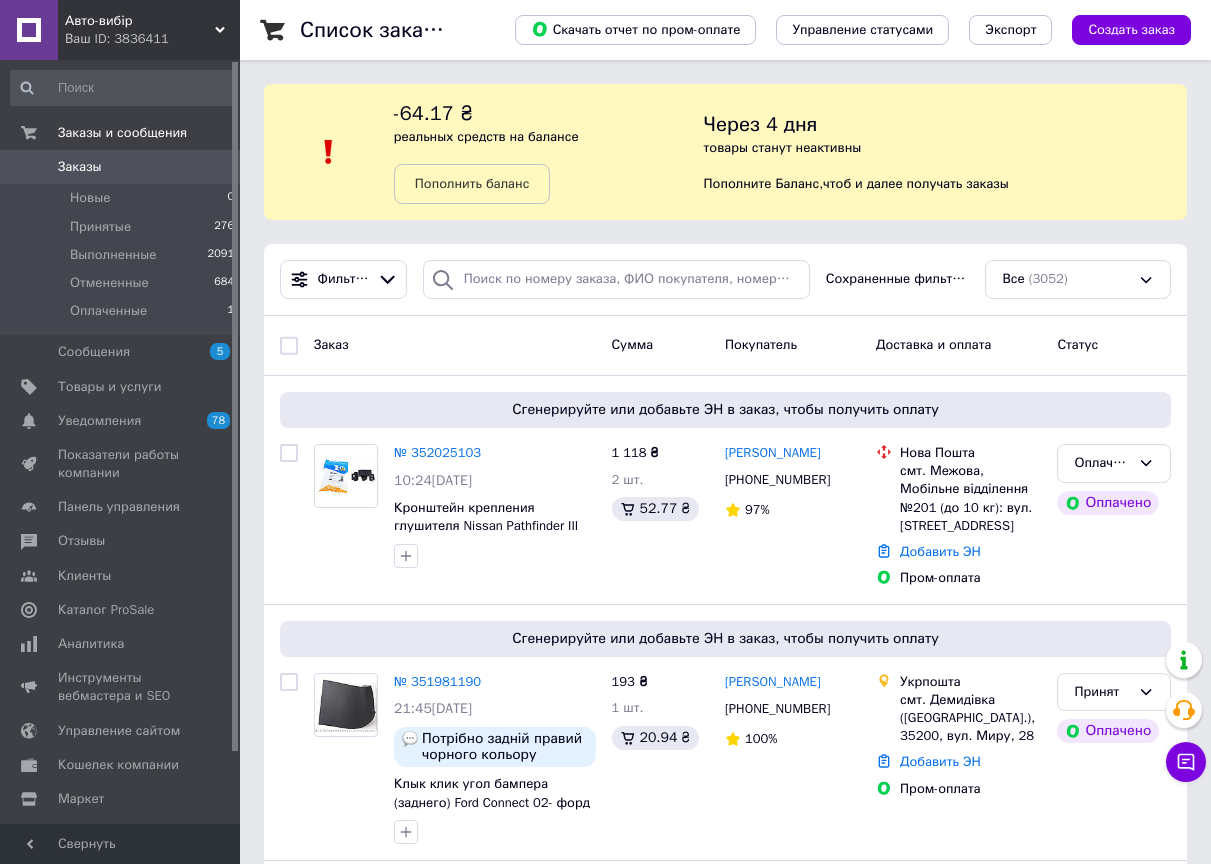 click on "Заказ" at bounding box center (455, 345) 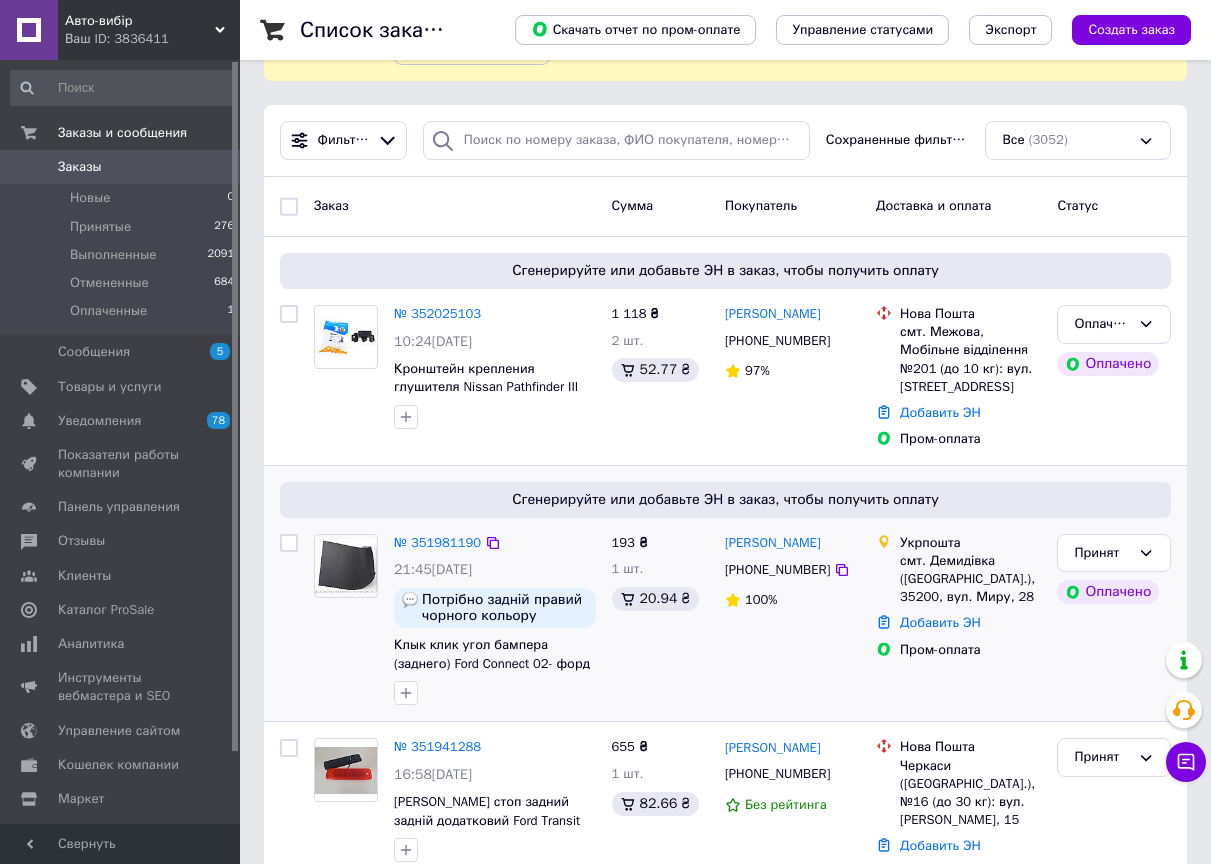 scroll, scrollTop: 300, scrollLeft: 0, axis: vertical 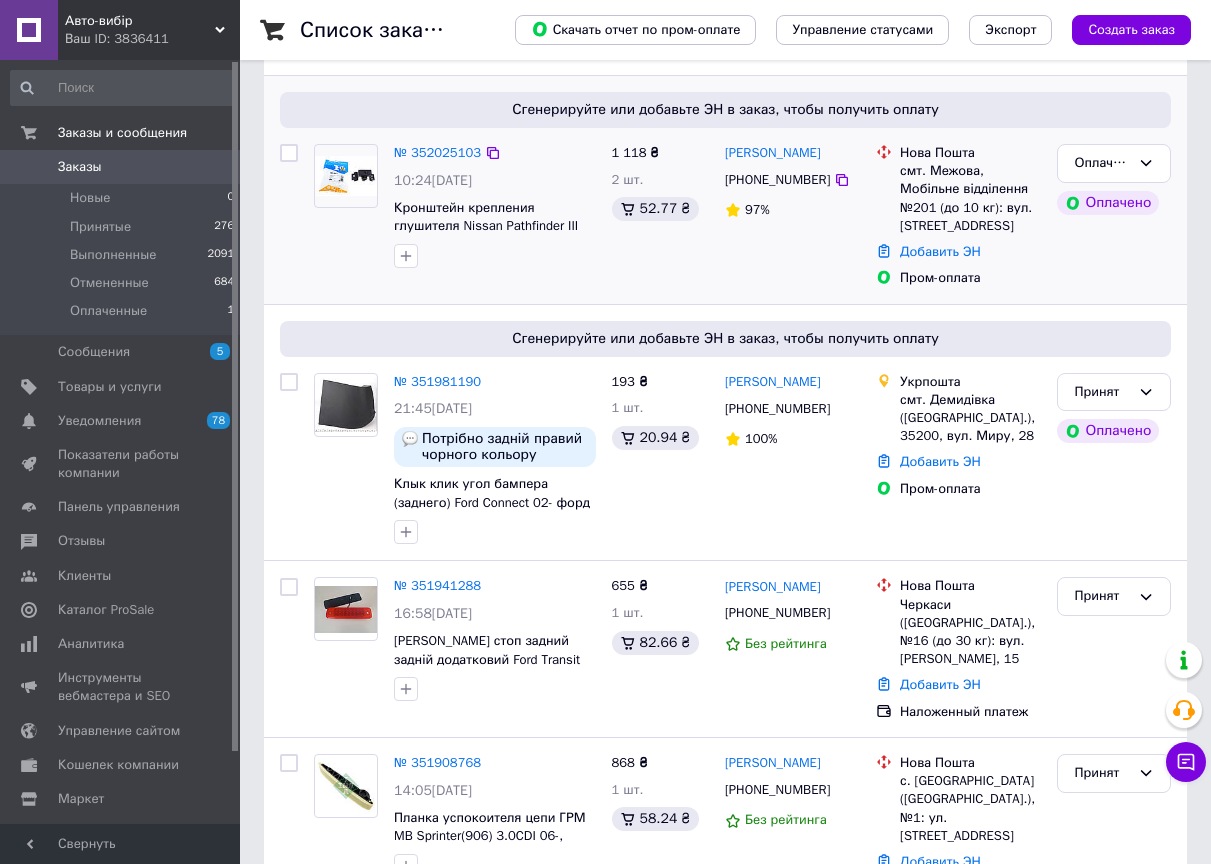 click on "№ 352025103 10:24, 10.07.2025 Кронштейн крепления глушителя Nissan Pathfinder III 2.5/3.0 dCi 05- (резинометаллический) код 753-943" at bounding box center [455, 216] 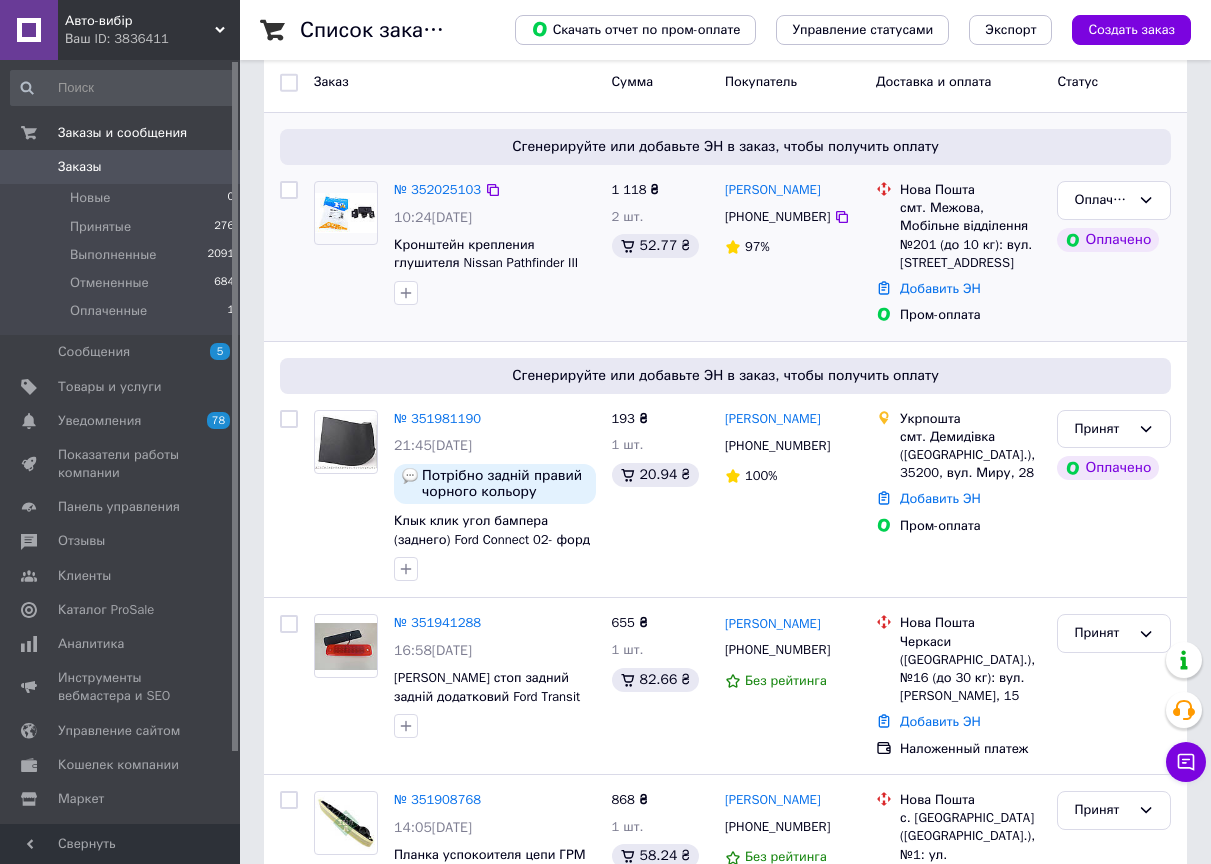 scroll, scrollTop: 200, scrollLeft: 0, axis: vertical 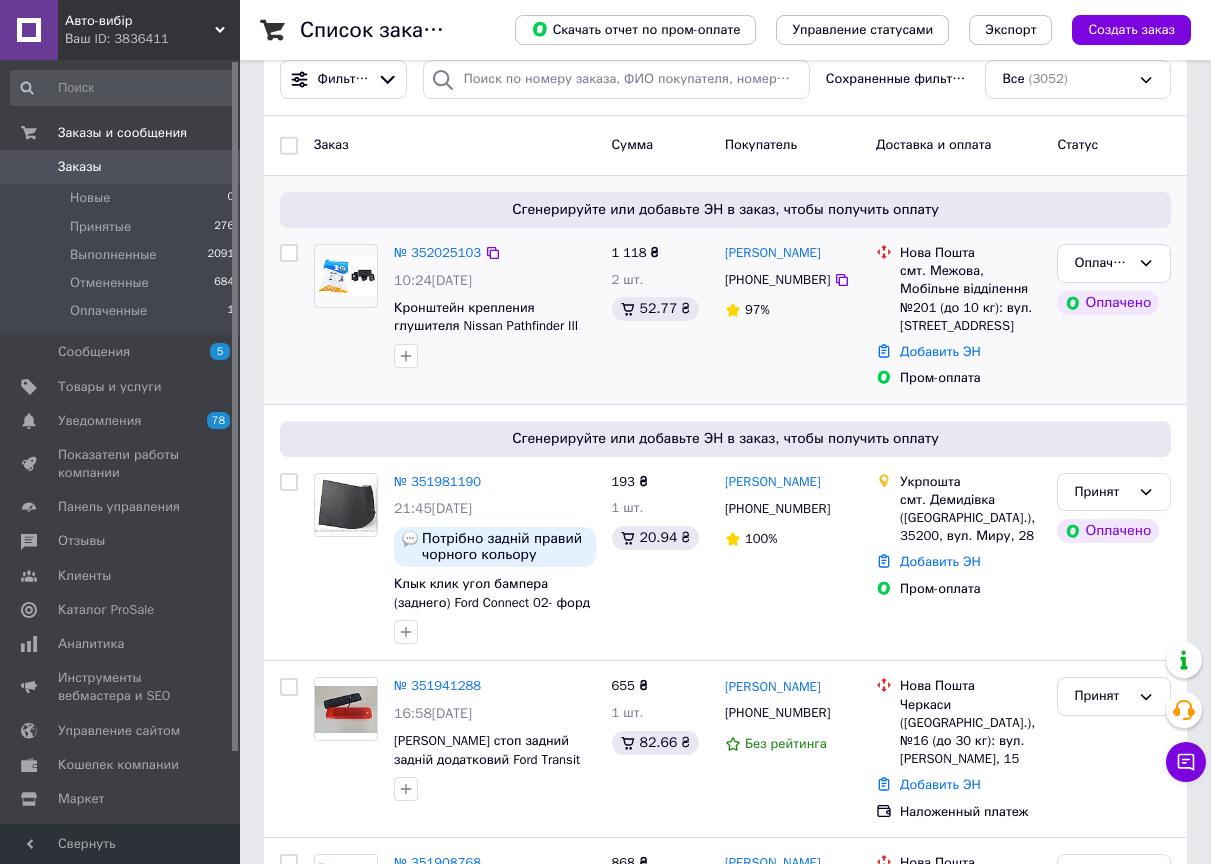 click on "Сгенерируйте или добавьте ЭН в заказ, чтобы получить оплату № 352025103 10:24, 10.07.2025 Кронштейн крепления глушителя Nissan Pathfinder III 2.5/3.0 dCi 05- (резинометаллический) код 753-943 1 118 ₴ 2 шт. 52.77 ₴ Сергій Редько +380994065255 97% Нова Пошта смт. Межова, Мобільне відділення №201 (до 10 кг): вул. Центральна, 11 Добавить ЭН Пром-оплата Оплаченный Оплачено" at bounding box center [725, 290] 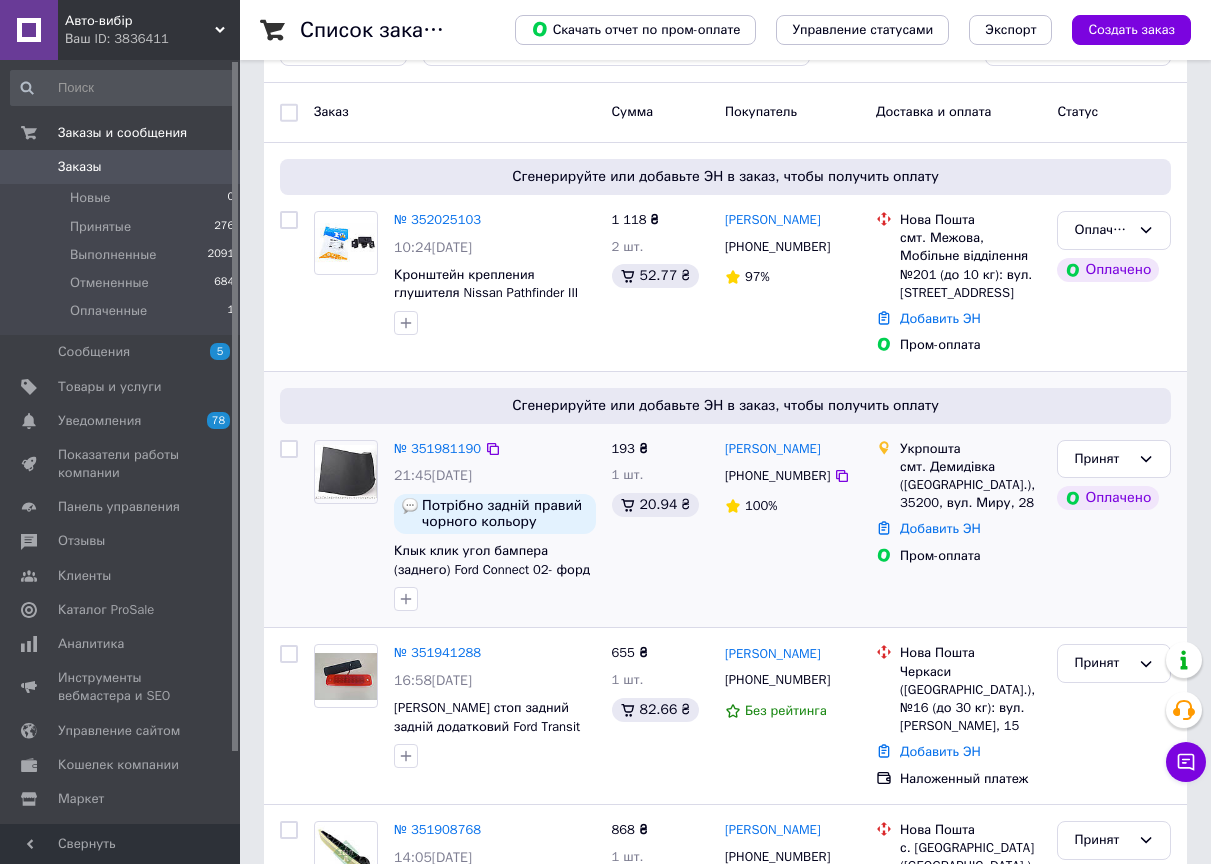 scroll, scrollTop: 200, scrollLeft: 0, axis: vertical 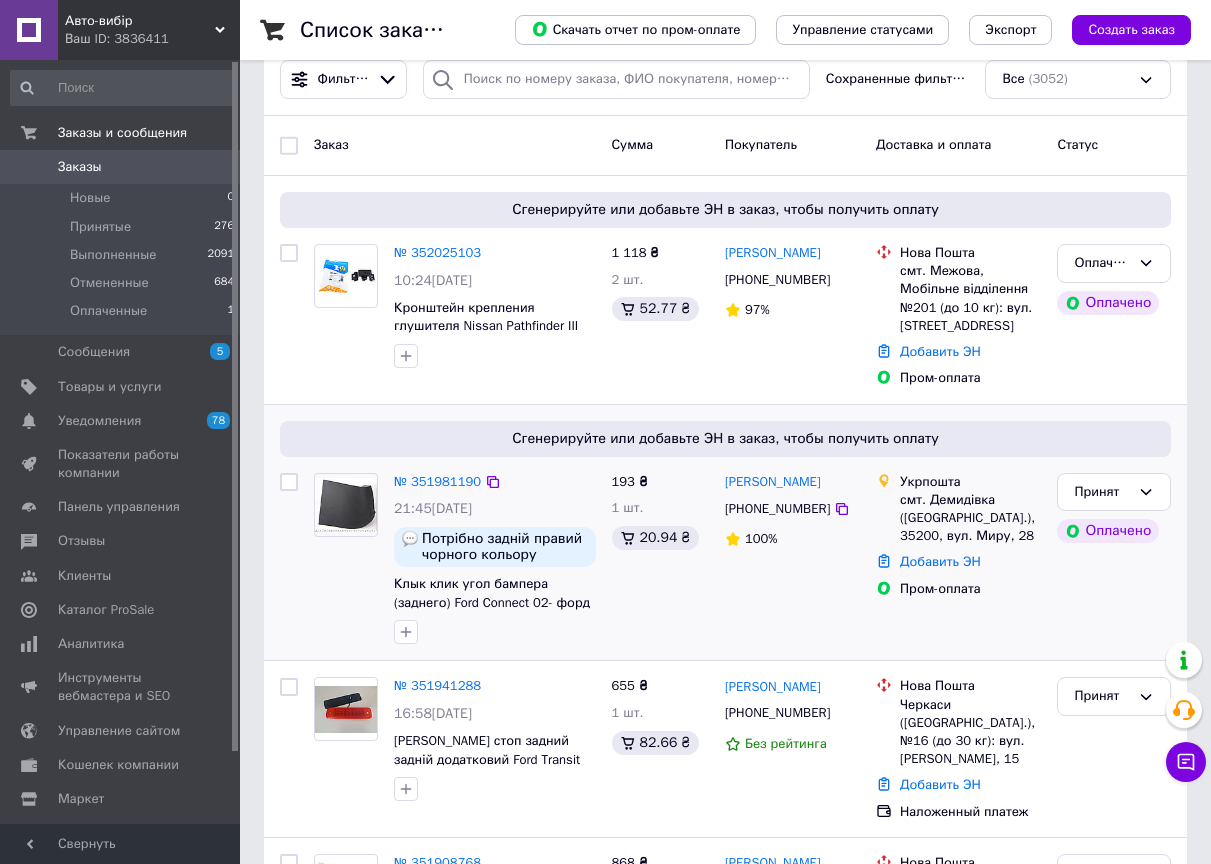click on "Сгенерируйте или добавьте ЭН в заказ, чтобы получить оплату № 351981190 21:45, 09.07.2025 Потрібно задній правий чорного кольору Клык клик угол бампера (заднего) Ford Connect 02- форд конект коннект левый 193 ₴ 1 шт. 20.94 ₴ Тарас Головачук +380982745112 100% Укрпошта смт. Демидівка (Рівненська обл.), 35200, вул. Миру, 28 Добавить ЭН Пром-оплата Принят Оплачено" at bounding box center (725, 533) 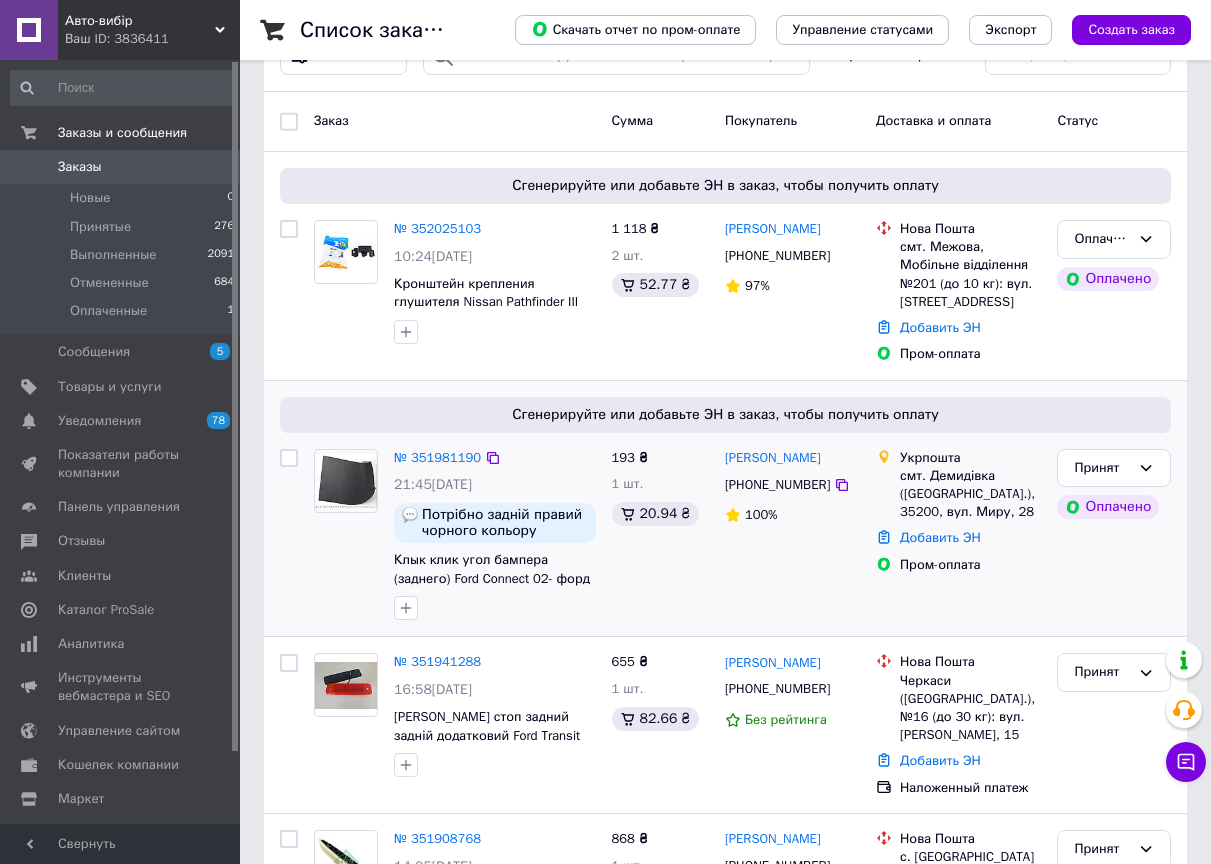 scroll, scrollTop: 300, scrollLeft: 0, axis: vertical 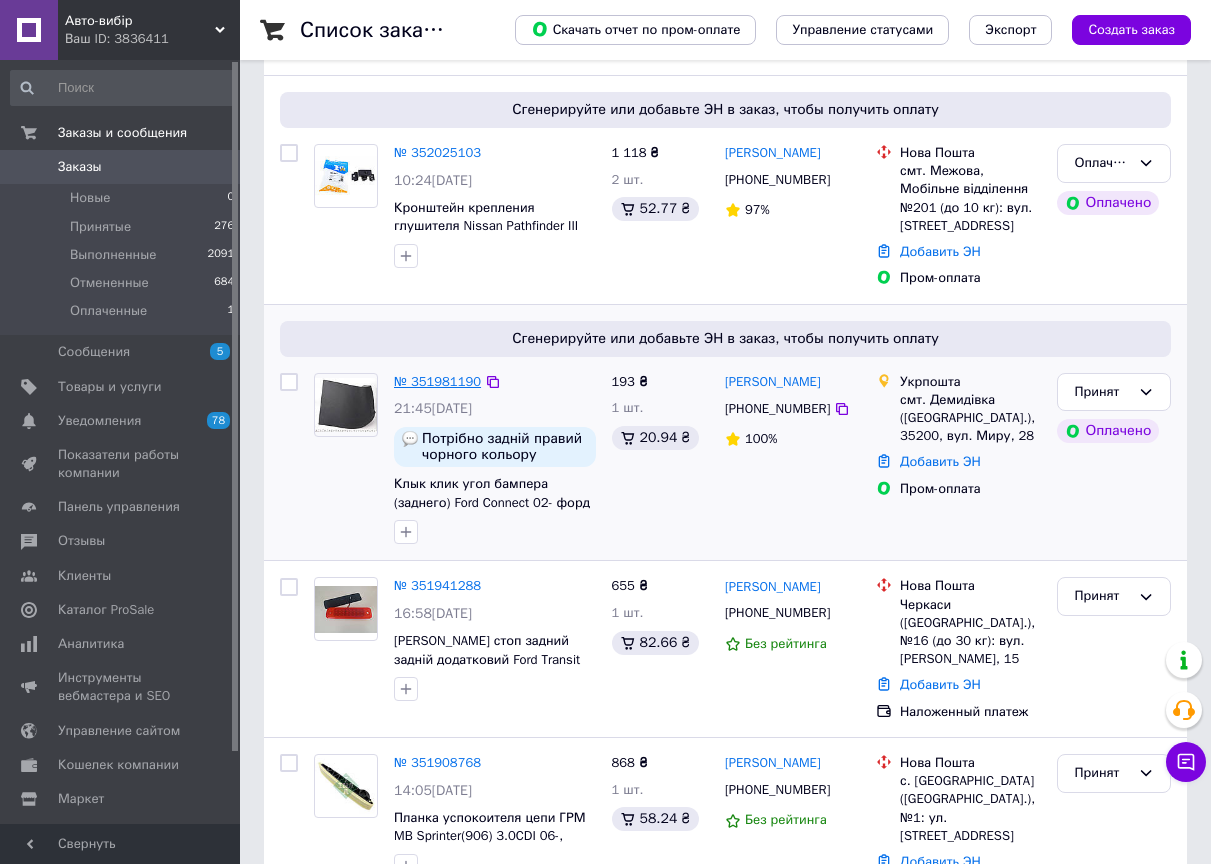 click on "№ 351981190" at bounding box center (437, 381) 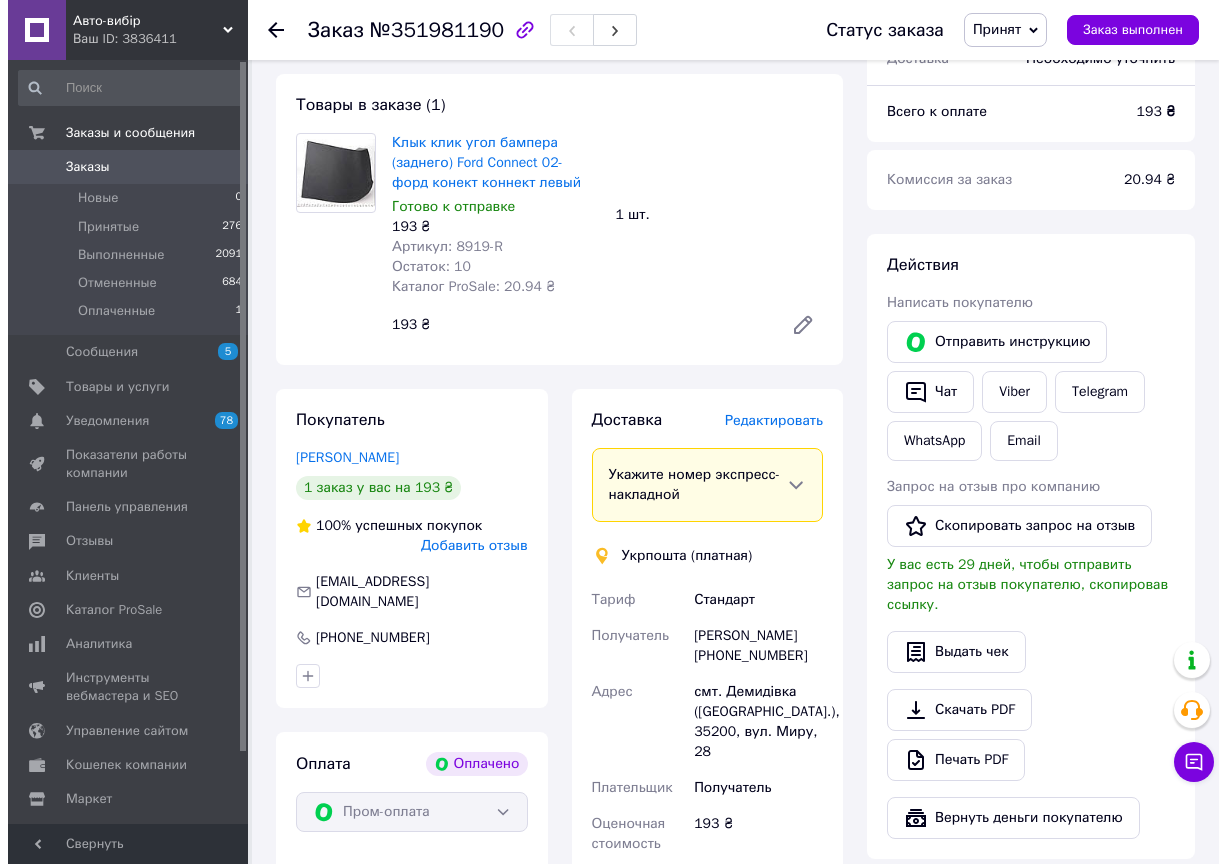 scroll, scrollTop: 300, scrollLeft: 0, axis: vertical 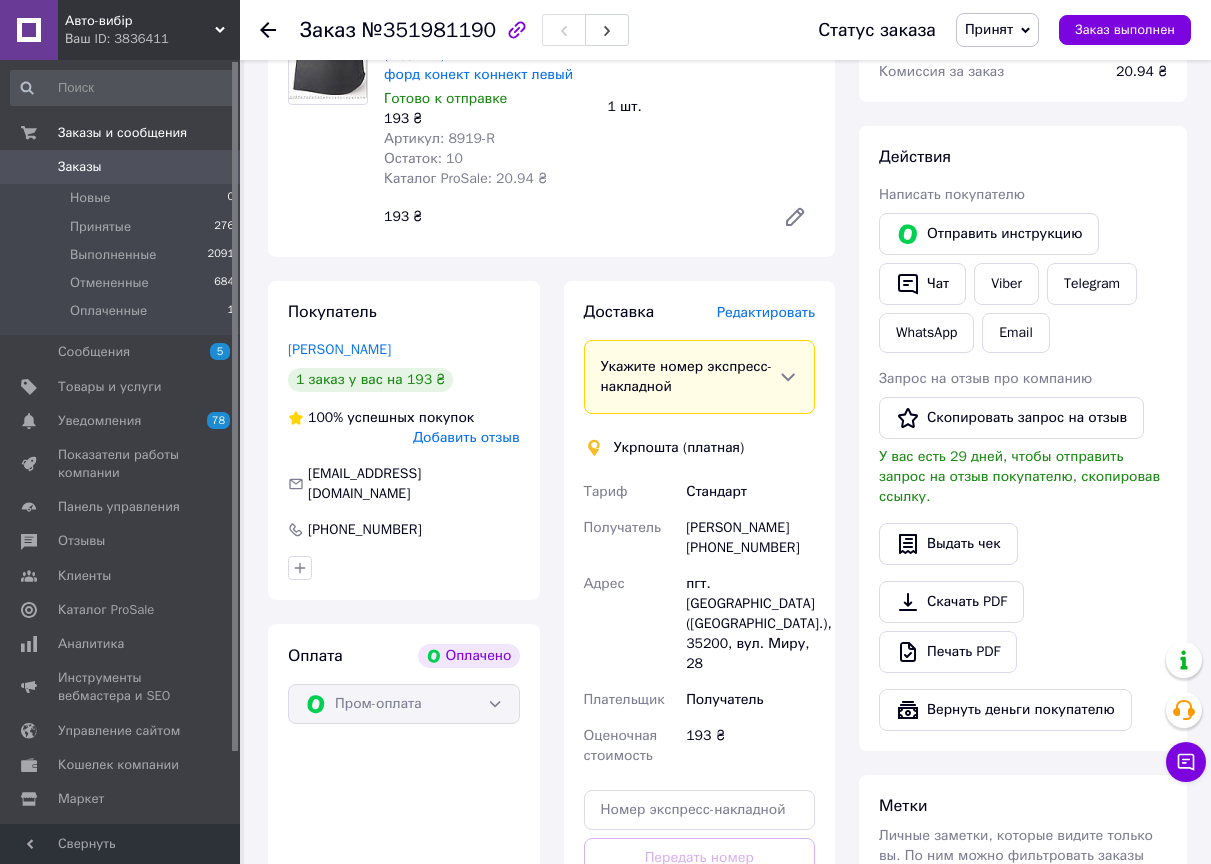 click on "Редактировать" at bounding box center [766, 312] 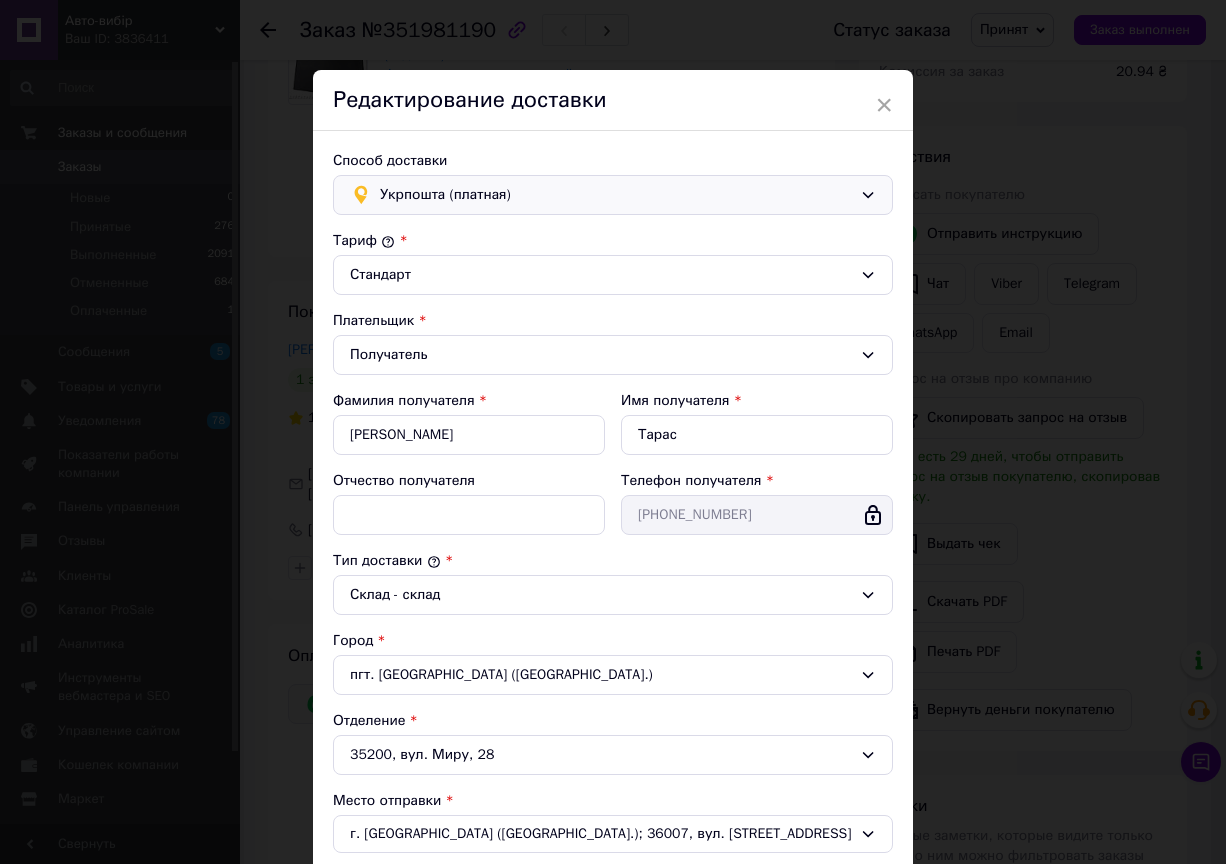 click on "Укрпошта (платная)" at bounding box center [616, 195] 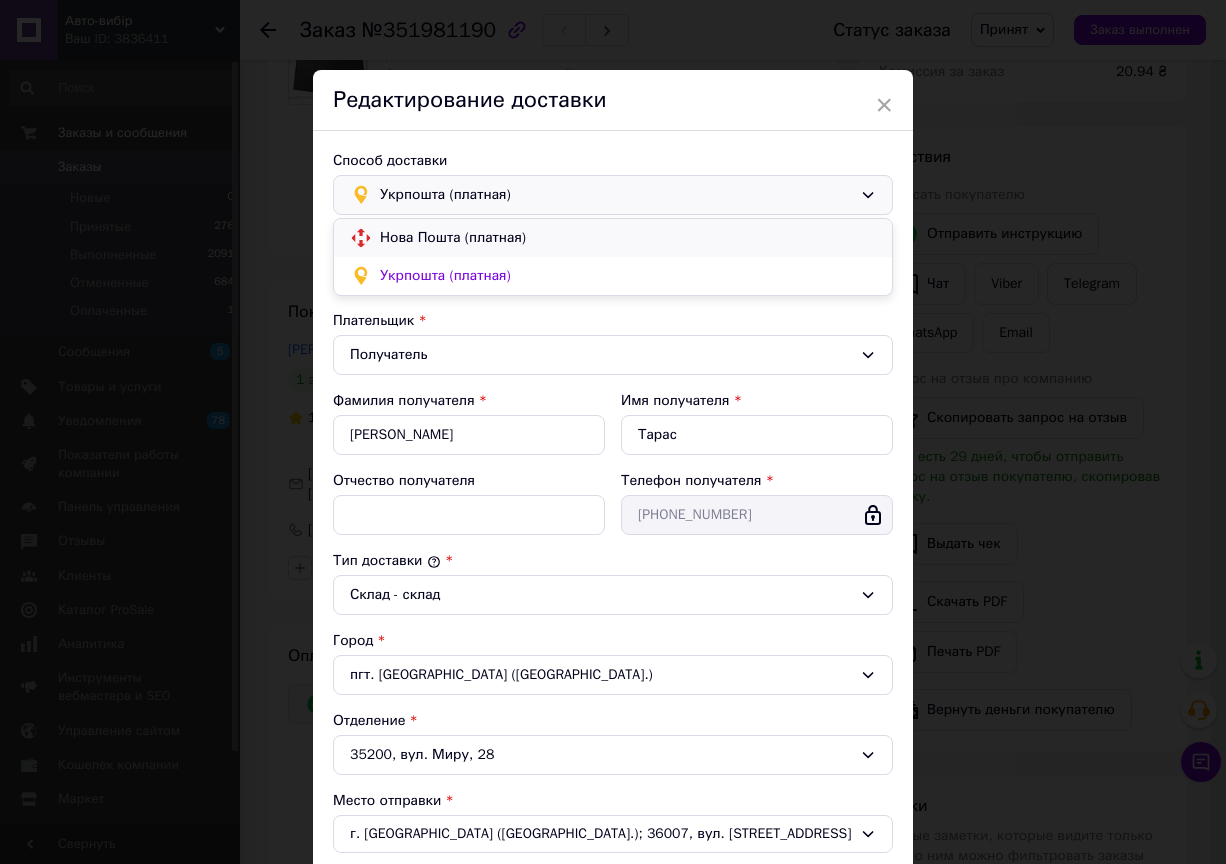 click on "Нова Пошта (платная)" at bounding box center (628, 238) 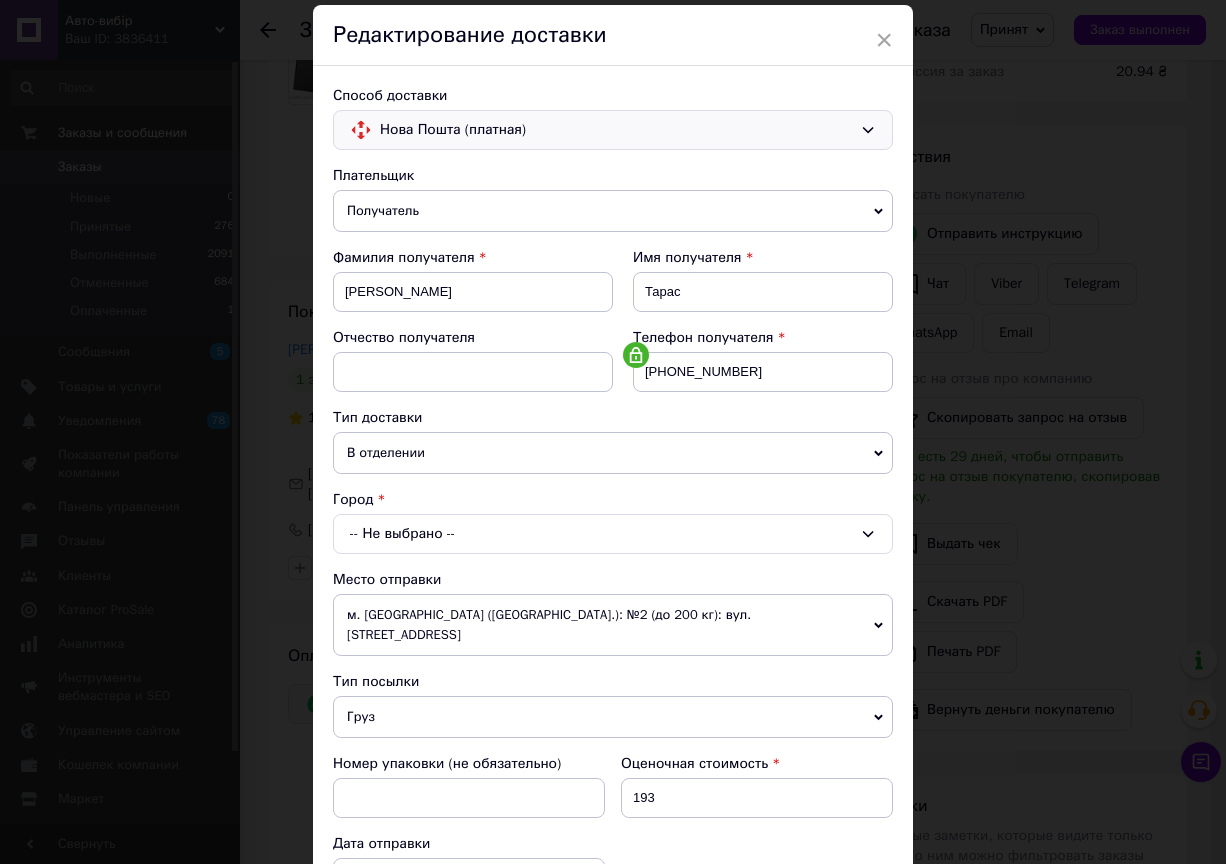 scroll, scrollTop: 100, scrollLeft: 0, axis: vertical 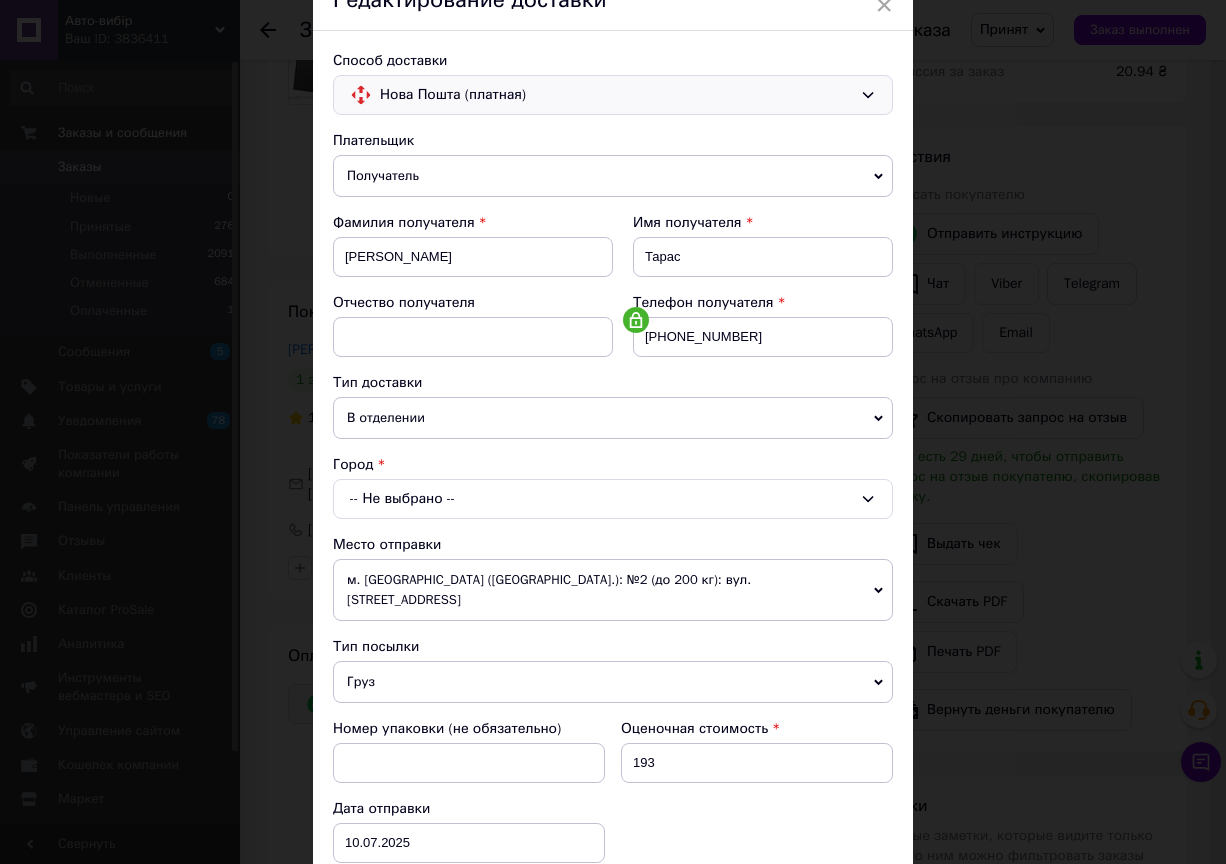 click on "-- Не выбрано --" at bounding box center (613, 499) 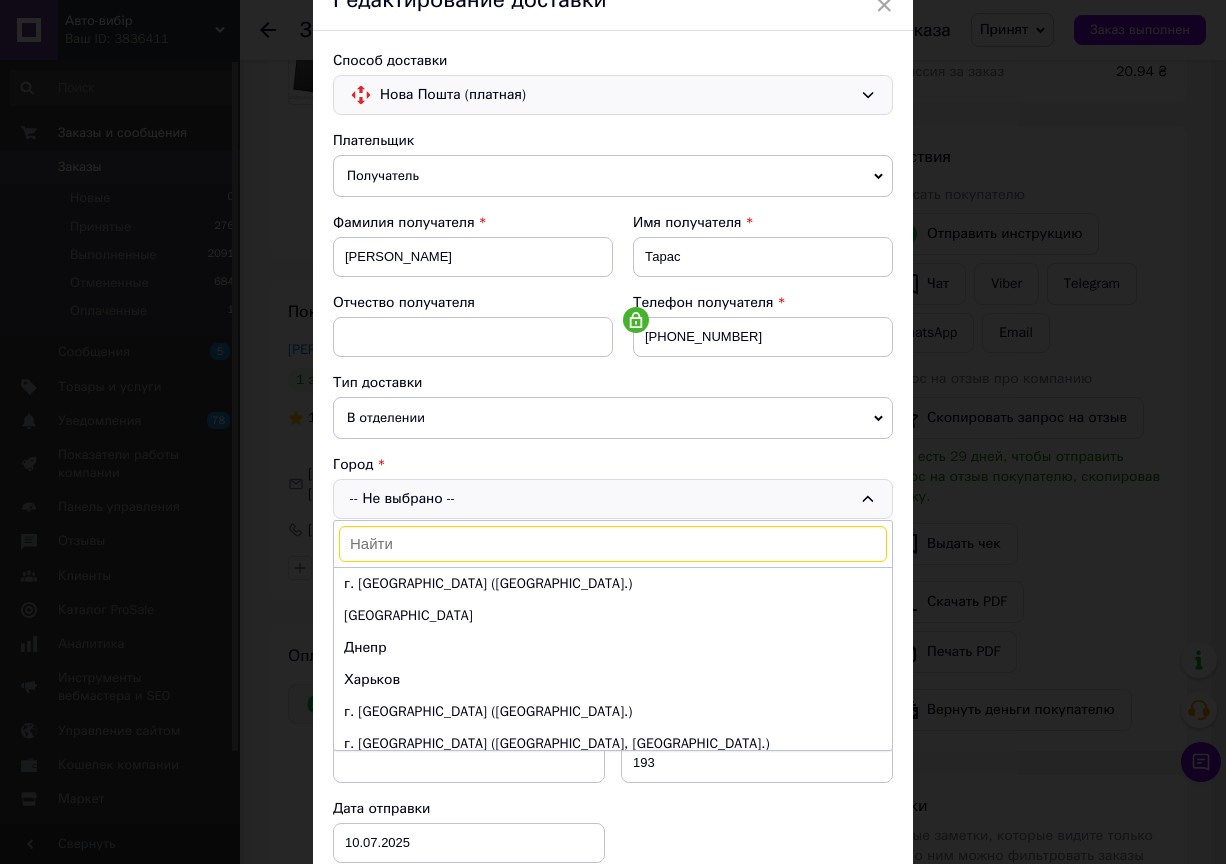 click at bounding box center [613, 544] 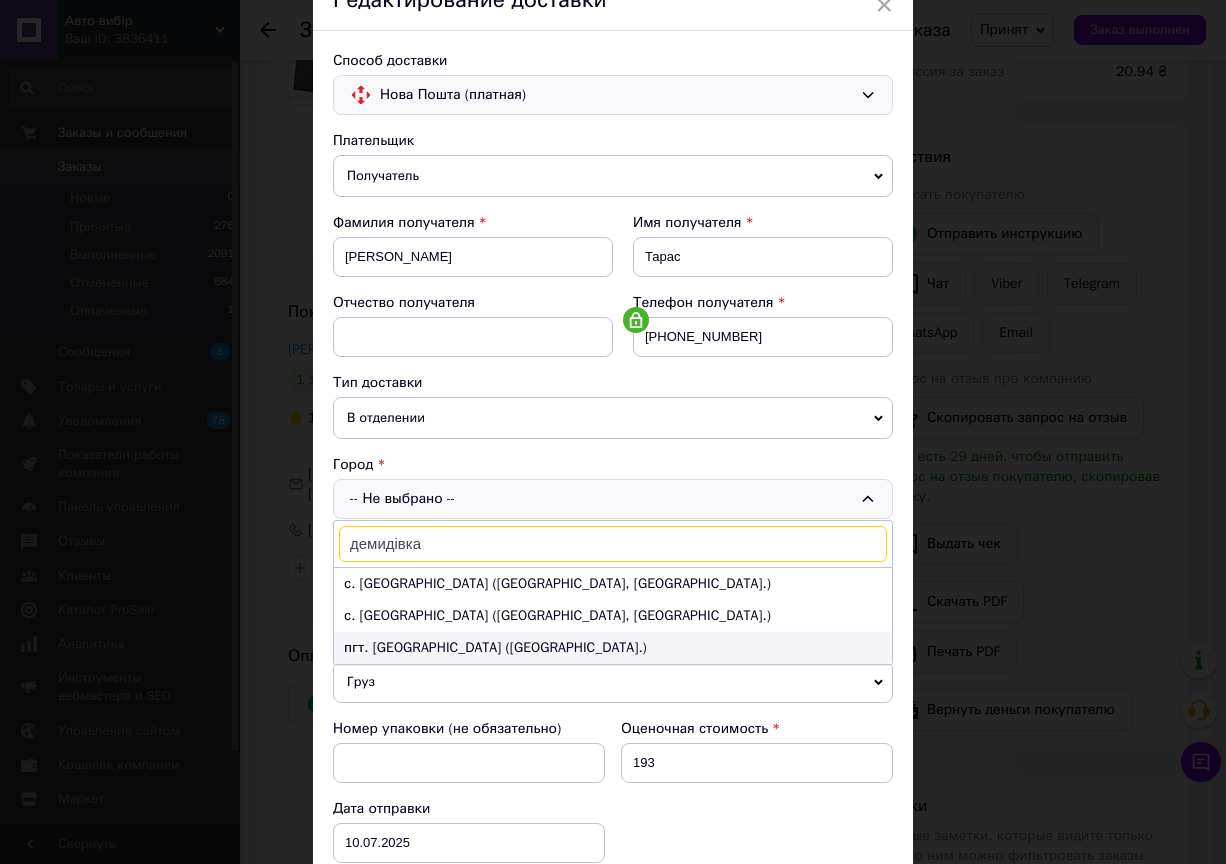 type on "демидівка" 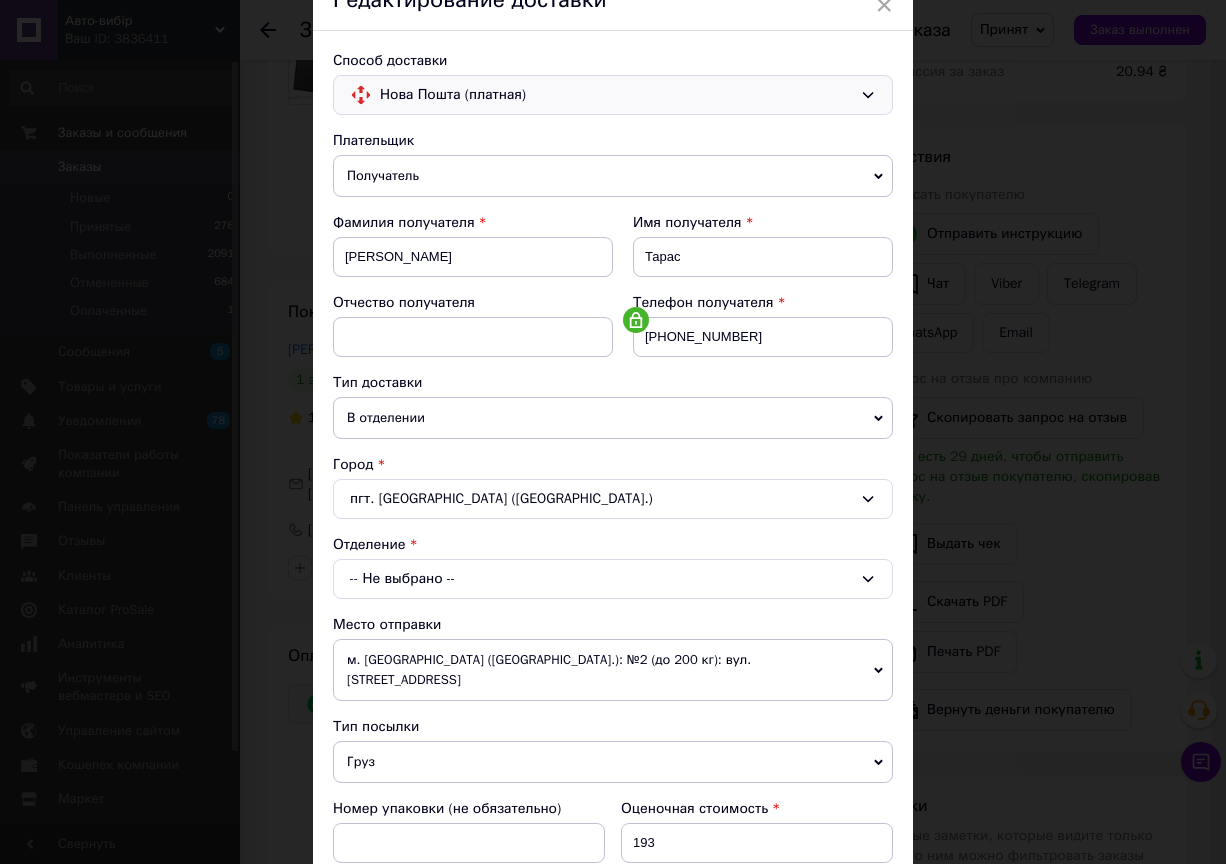 click on "-- Не выбрано --" at bounding box center [613, 579] 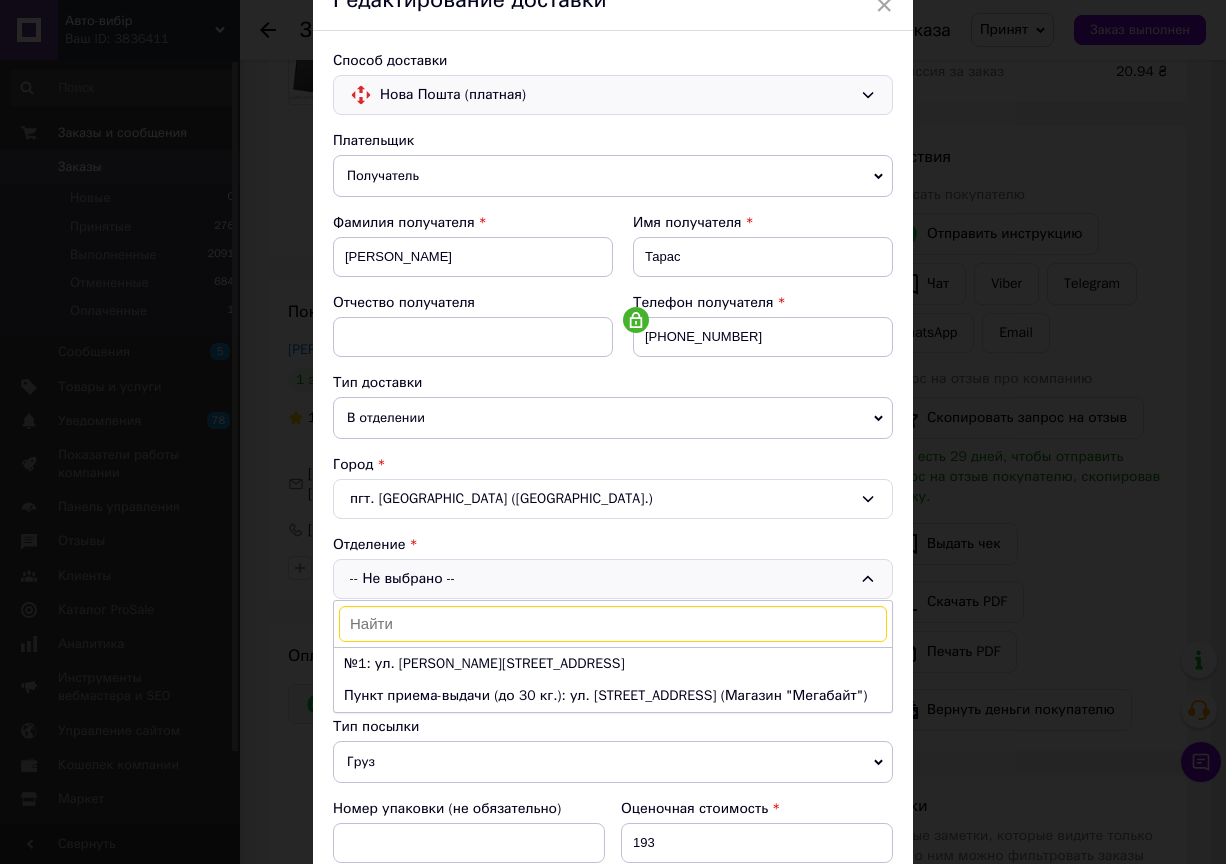 click on "№1: ул. Луцкая, 10" at bounding box center (613, 664) 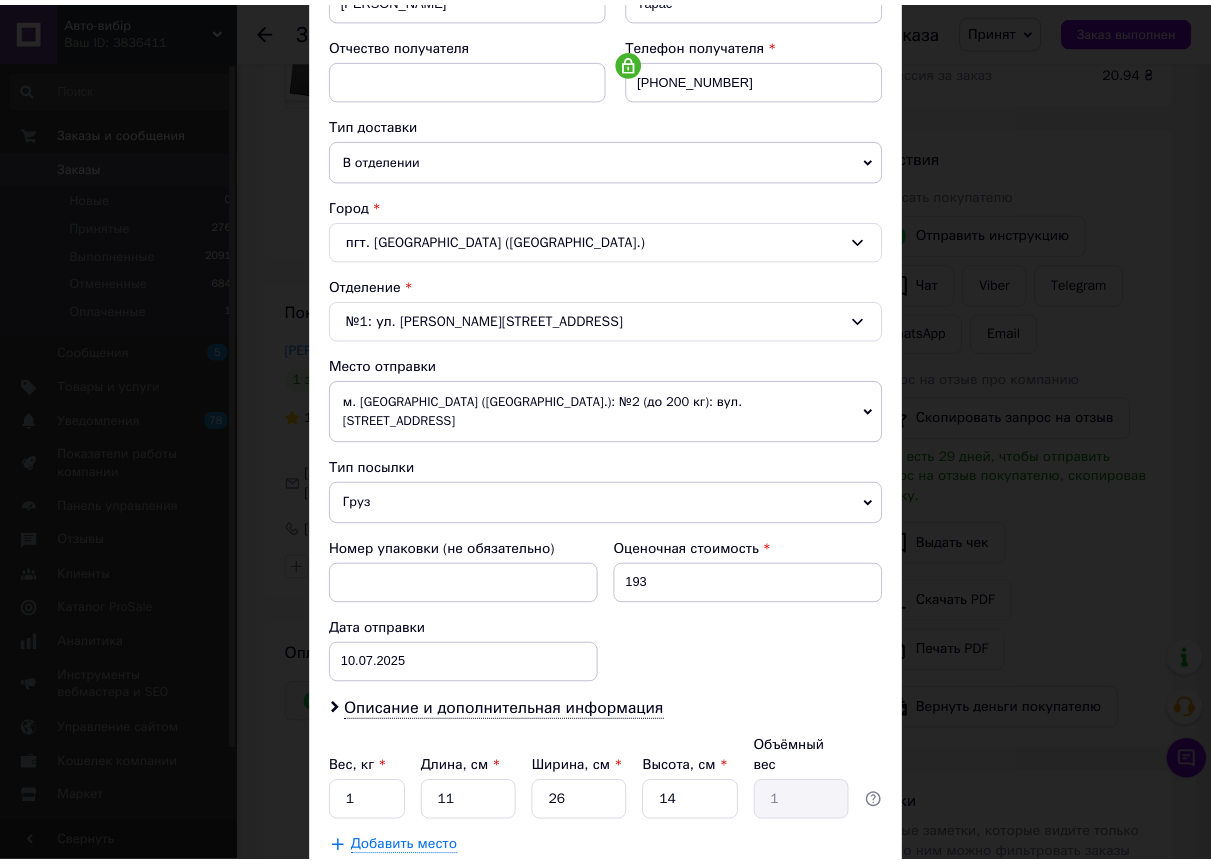 scroll, scrollTop: 400, scrollLeft: 0, axis: vertical 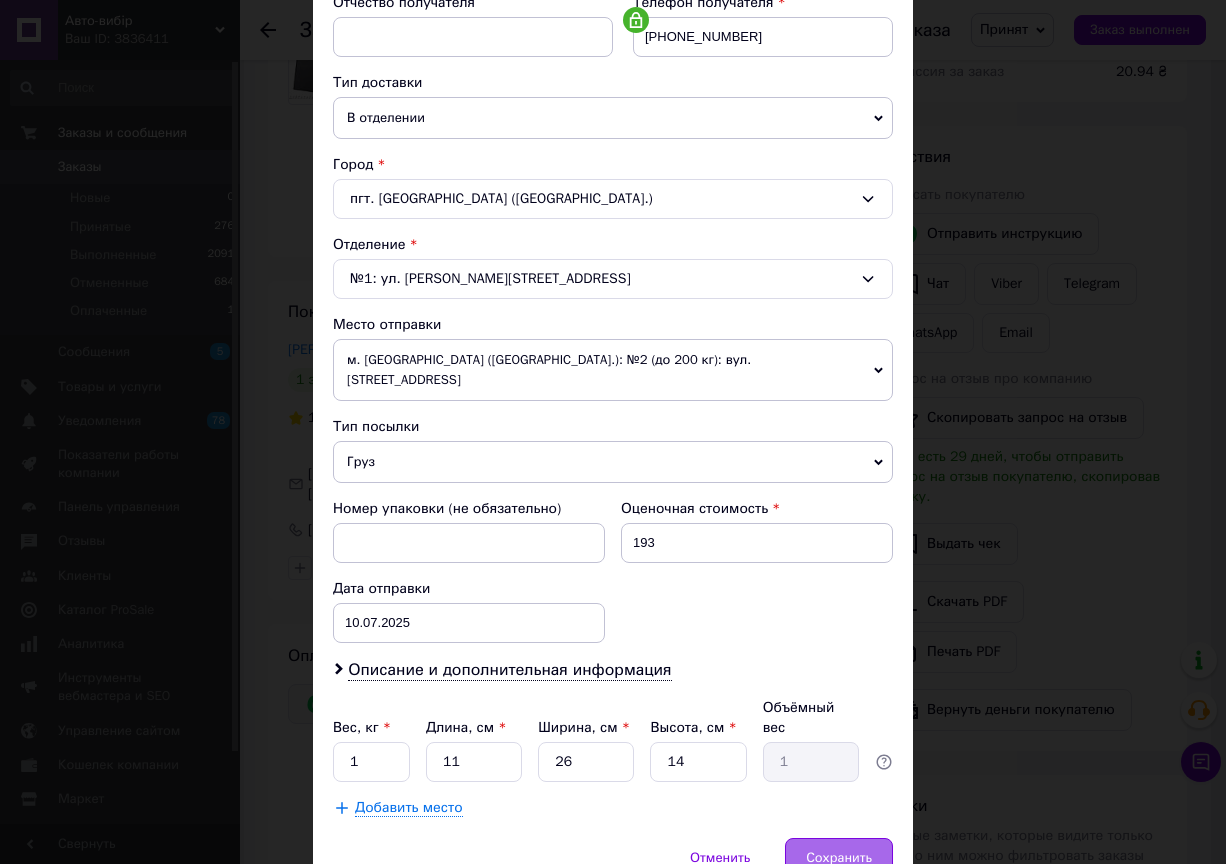 click on "Сохранить" at bounding box center [839, 858] 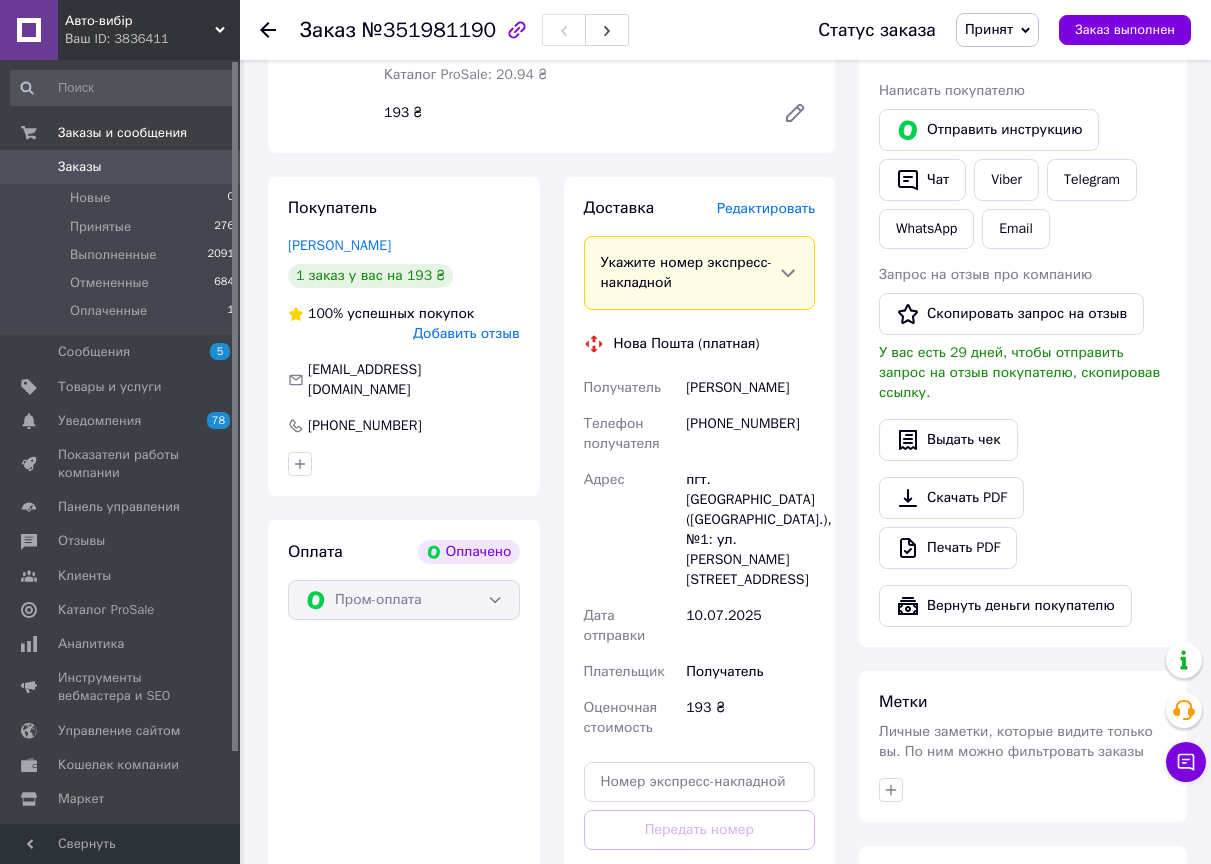 scroll, scrollTop: 450, scrollLeft: 0, axis: vertical 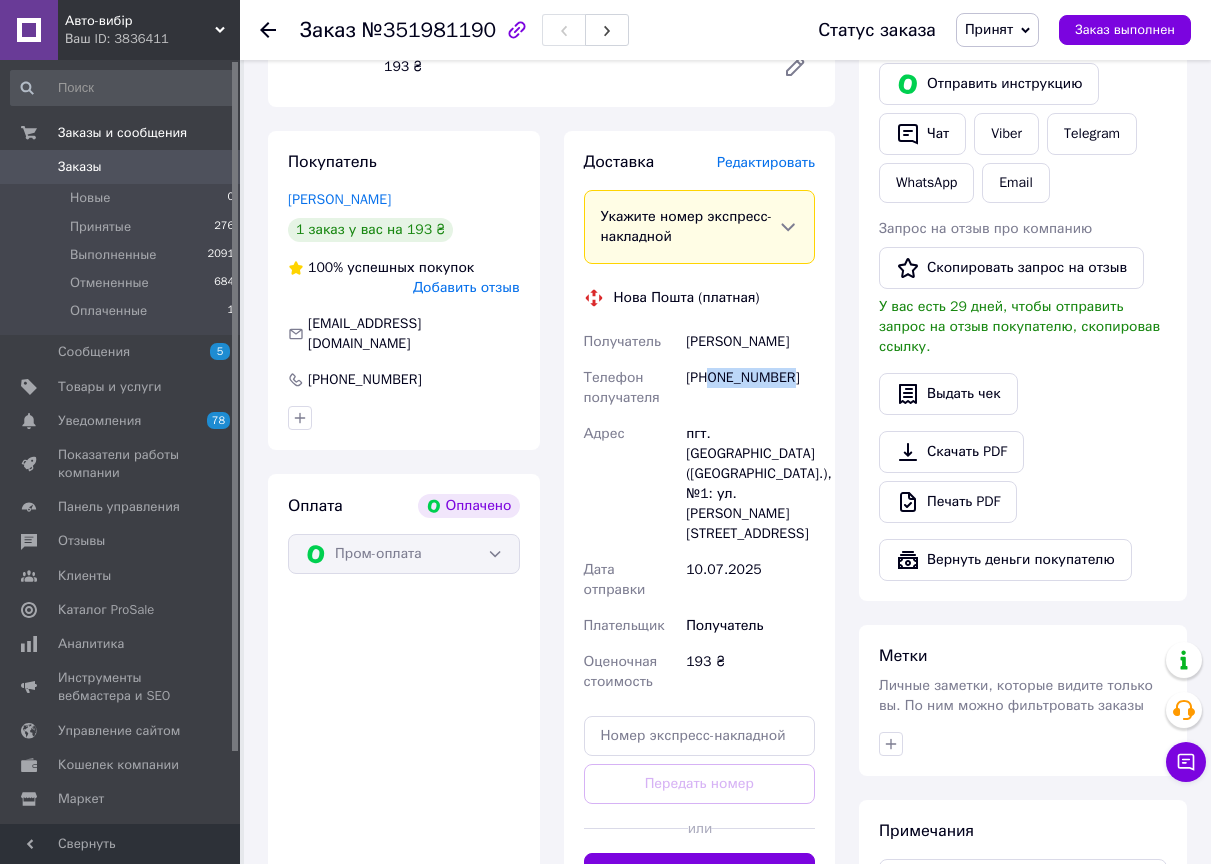 drag, startPoint x: 710, startPoint y: 378, endPoint x: 798, endPoint y: 384, distance: 88.20431 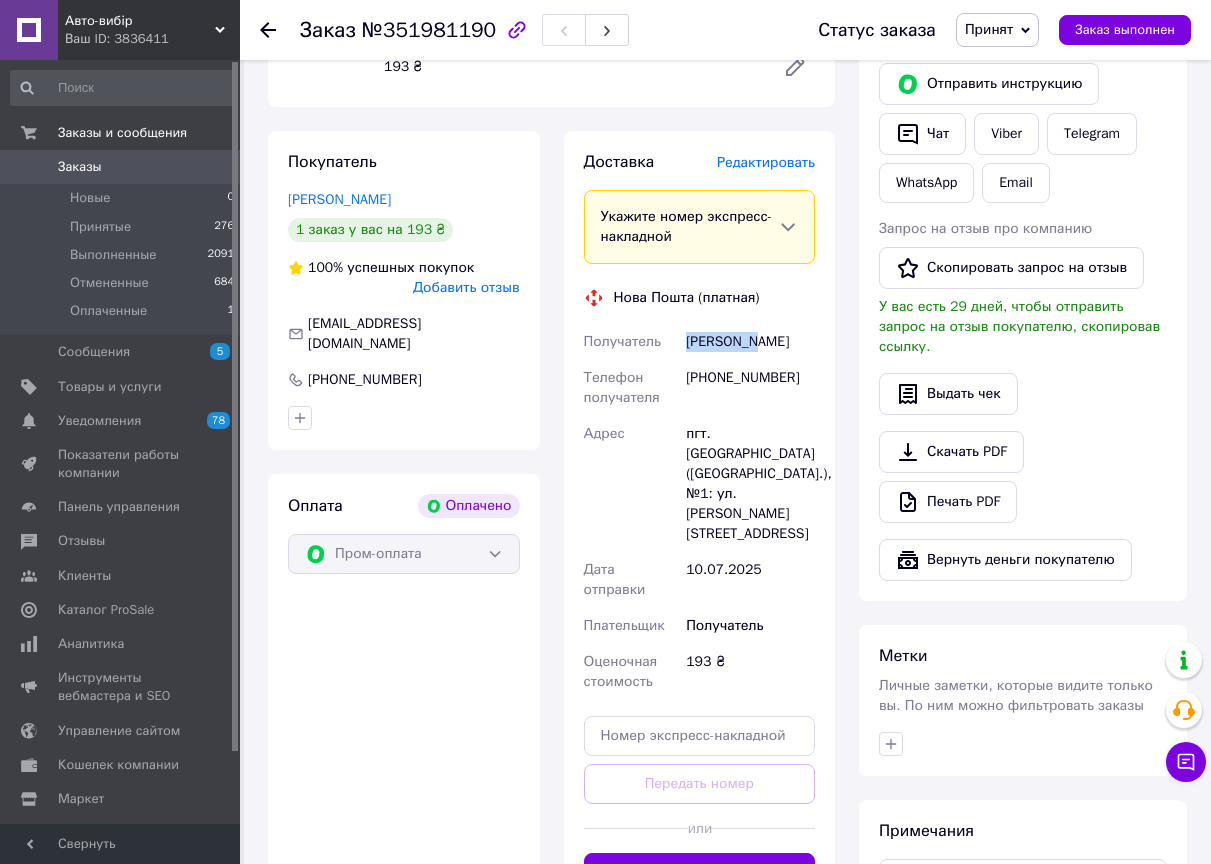 drag, startPoint x: 709, startPoint y: 343, endPoint x: 674, endPoint y: 342, distance: 35.014282 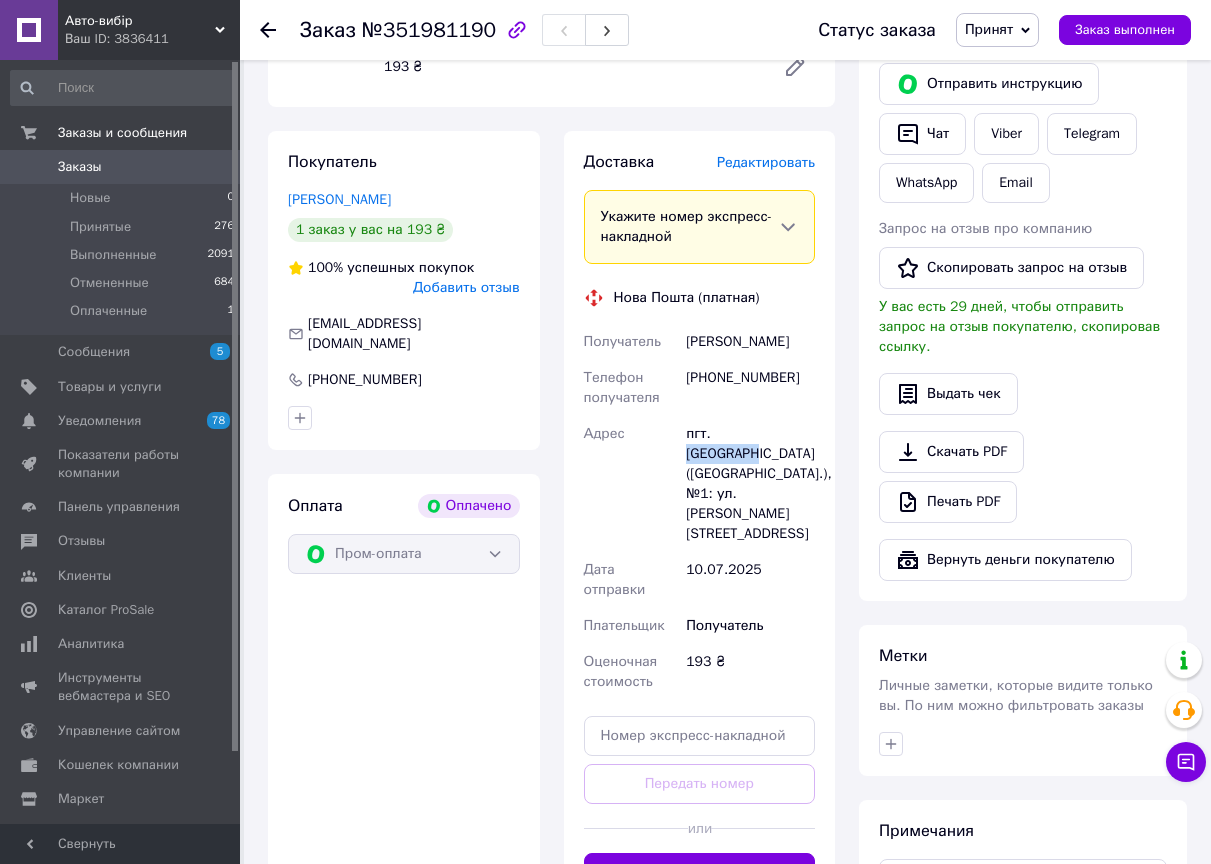 drag, startPoint x: 740, startPoint y: 435, endPoint x: 380, endPoint y: 82, distance: 504.19144 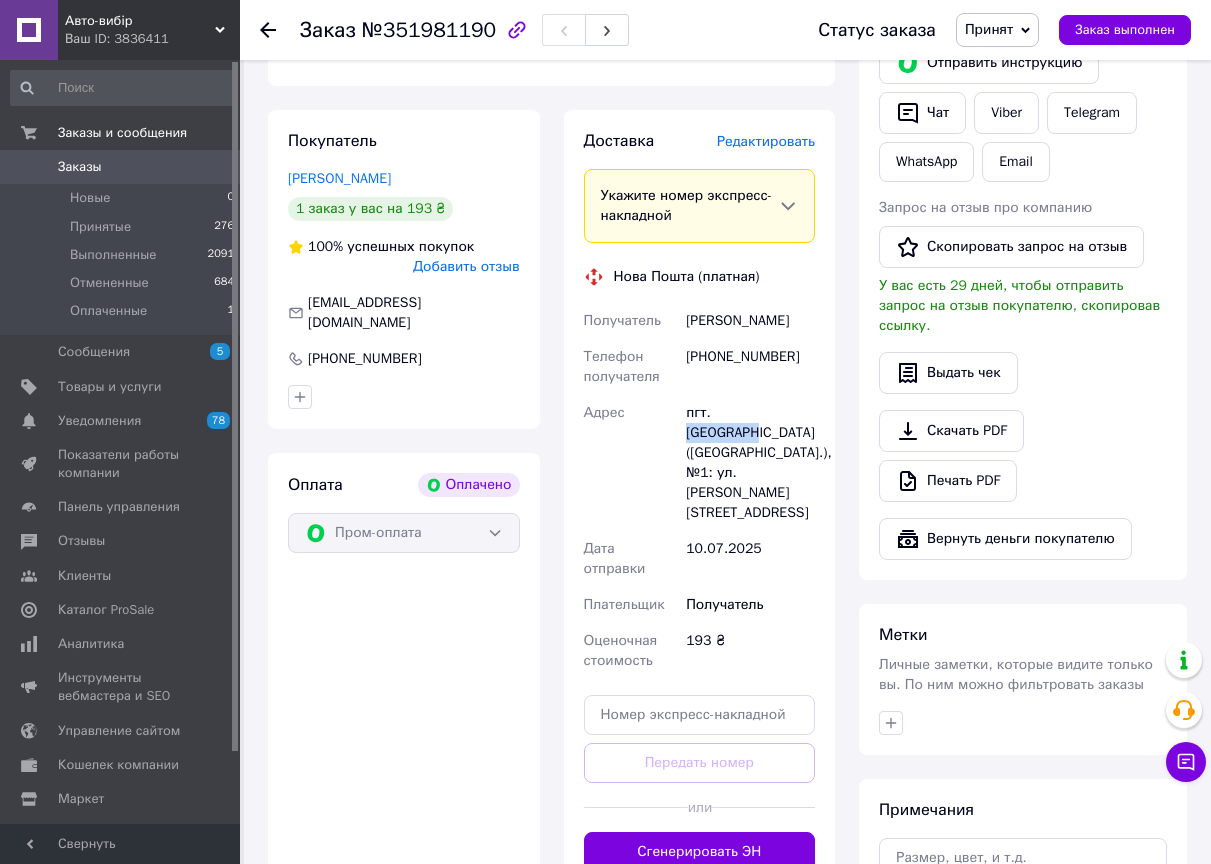 scroll, scrollTop: 550, scrollLeft: 0, axis: vertical 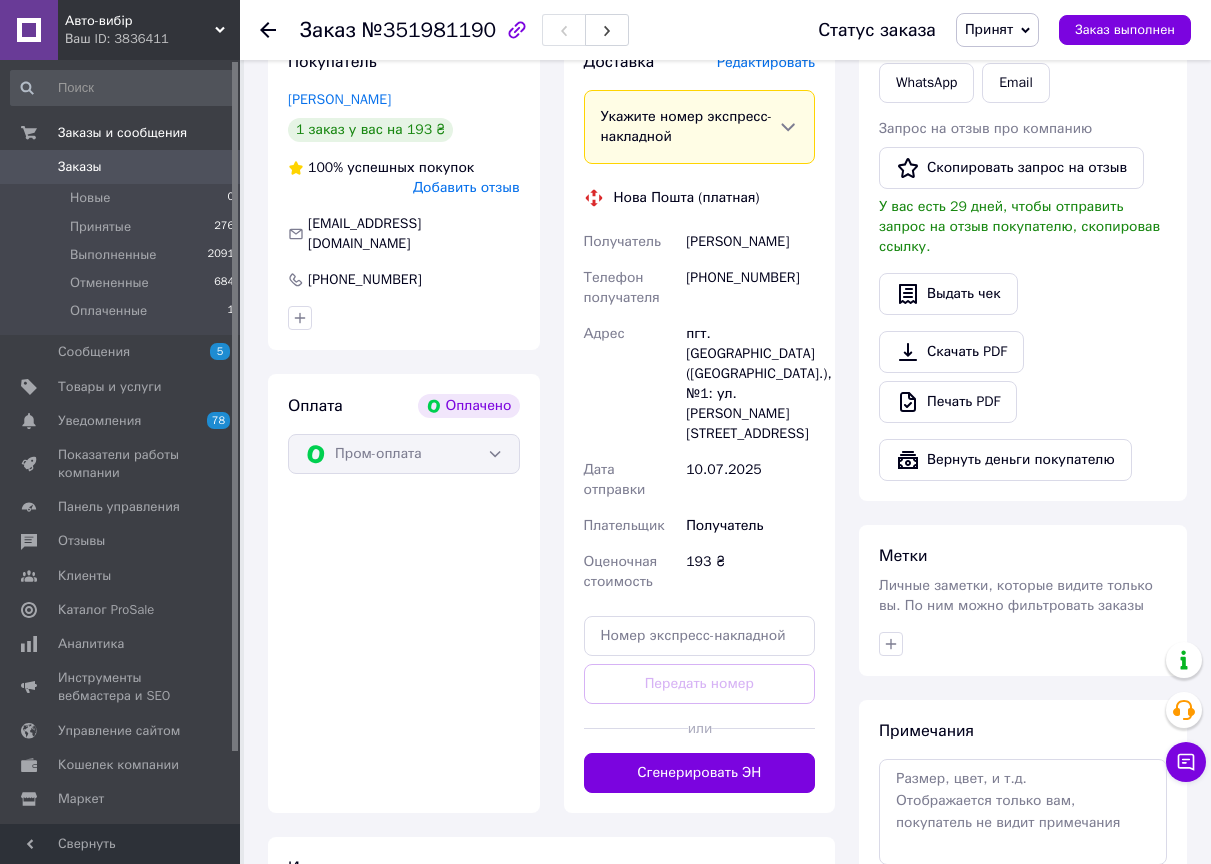 click on "Оплата Оплачено Пром-оплата" at bounding box center [404, 593] 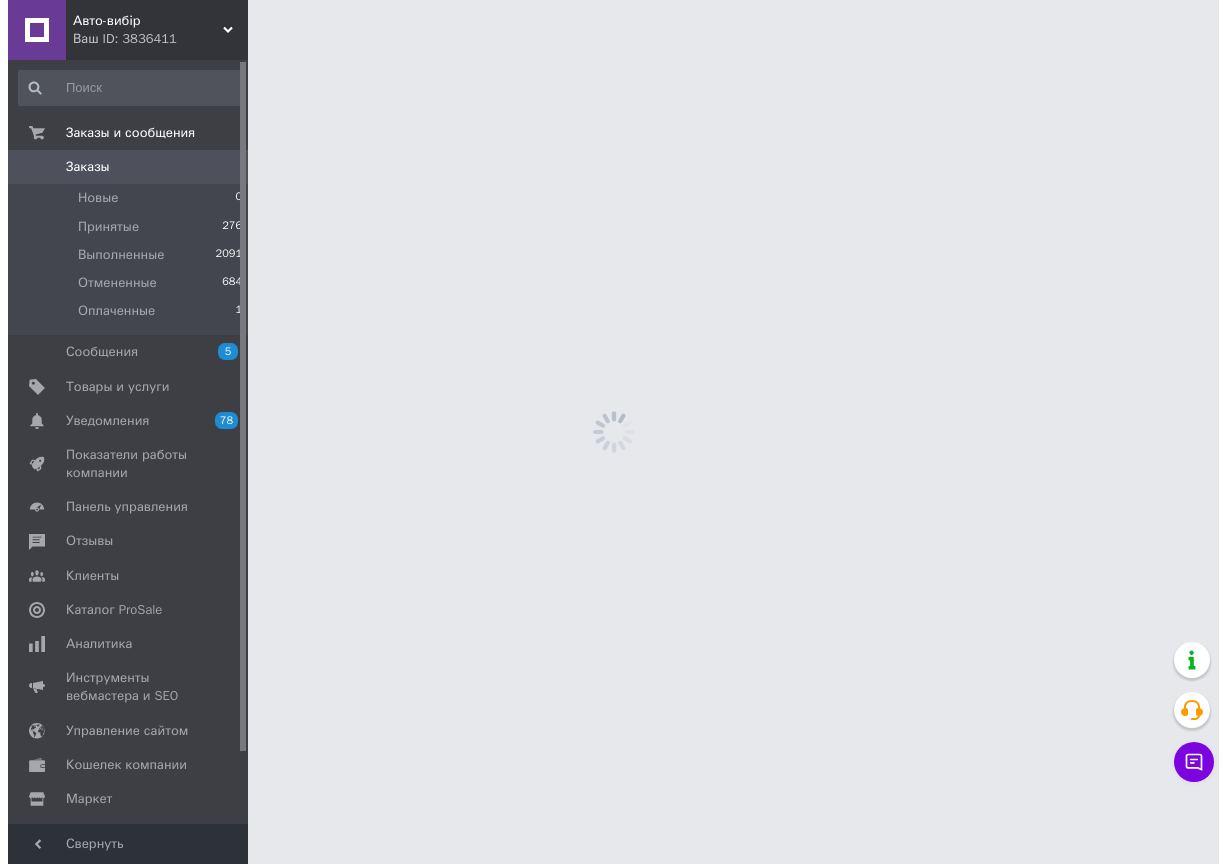 scroll, scrollTop: 0, scrollLeft: 0, axis: both 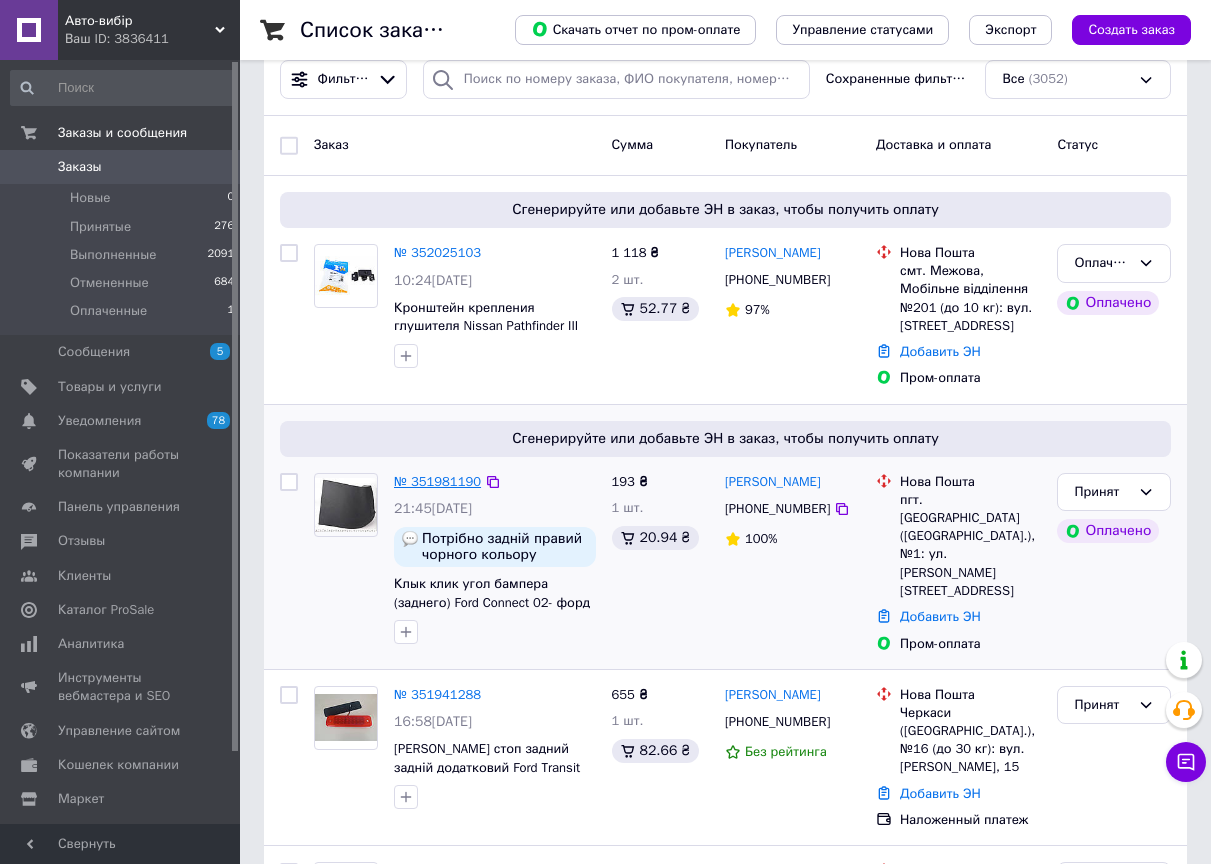 click on "№ 351981190" at bounding box center (437, 481) 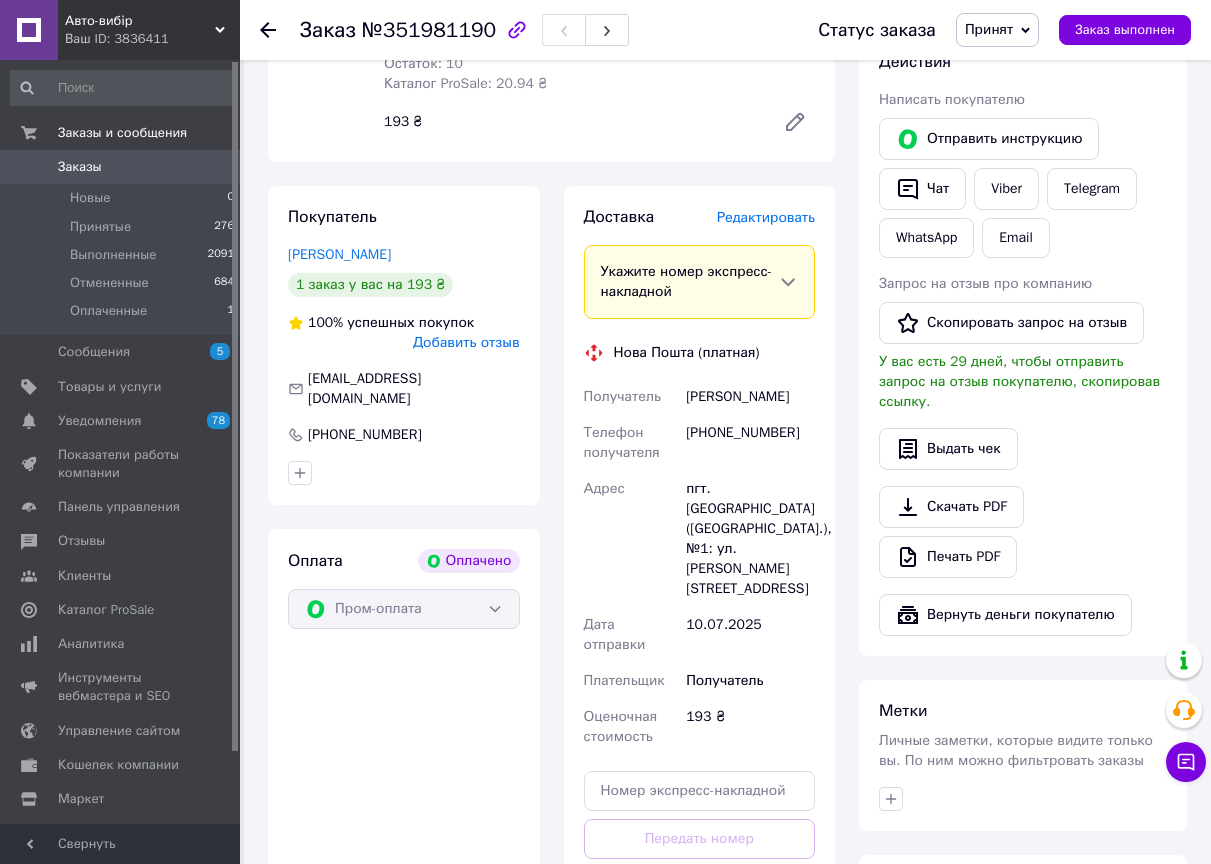 scroll, scrollTop: 600, scrollLeft: 0, axis: vertical 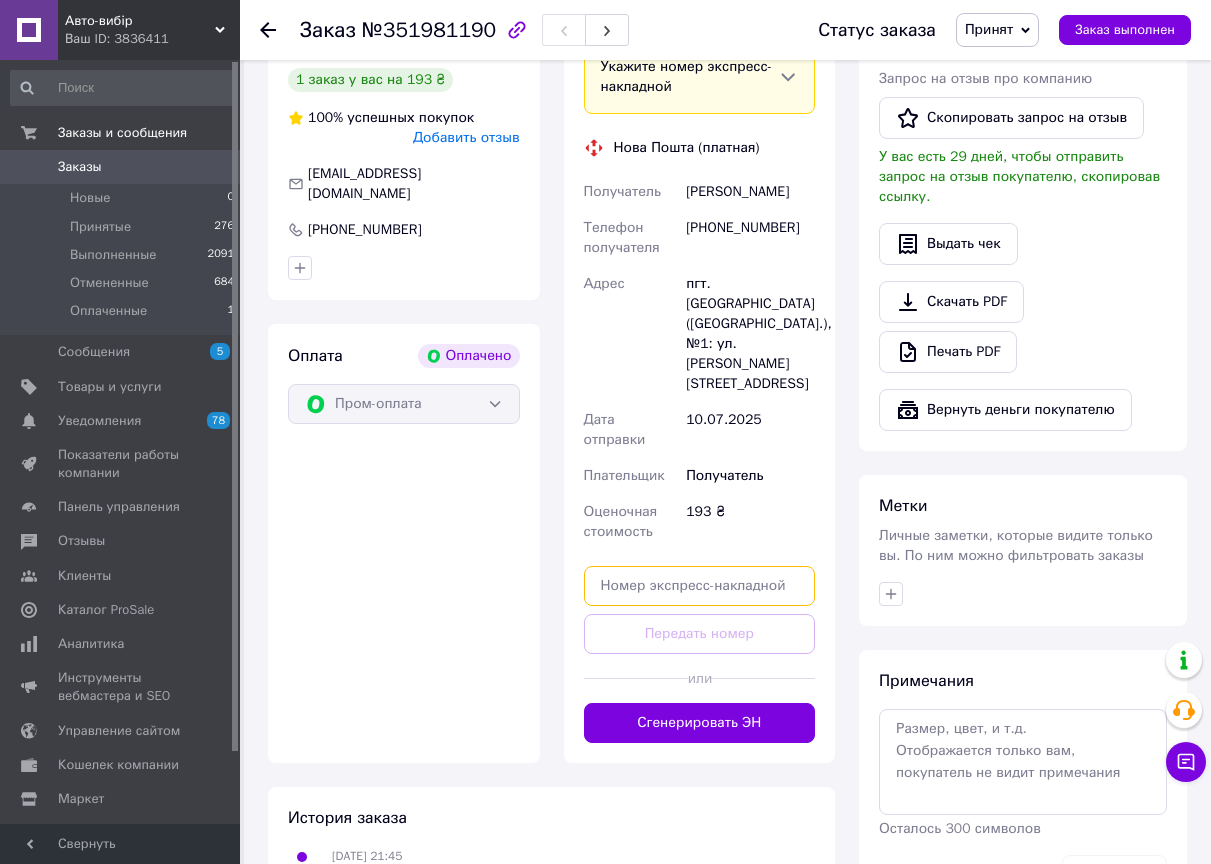 click at bounding box center (700, 586) 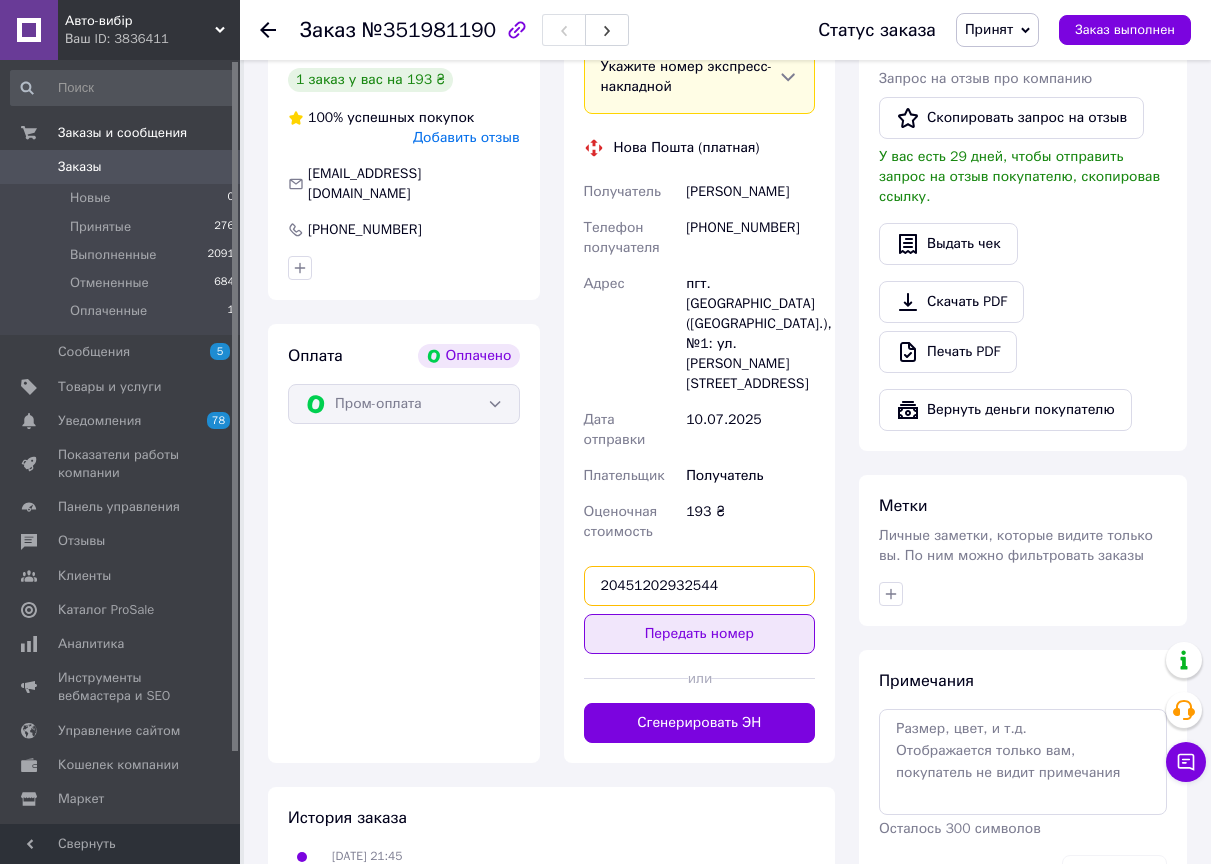 type on "20451202932544" 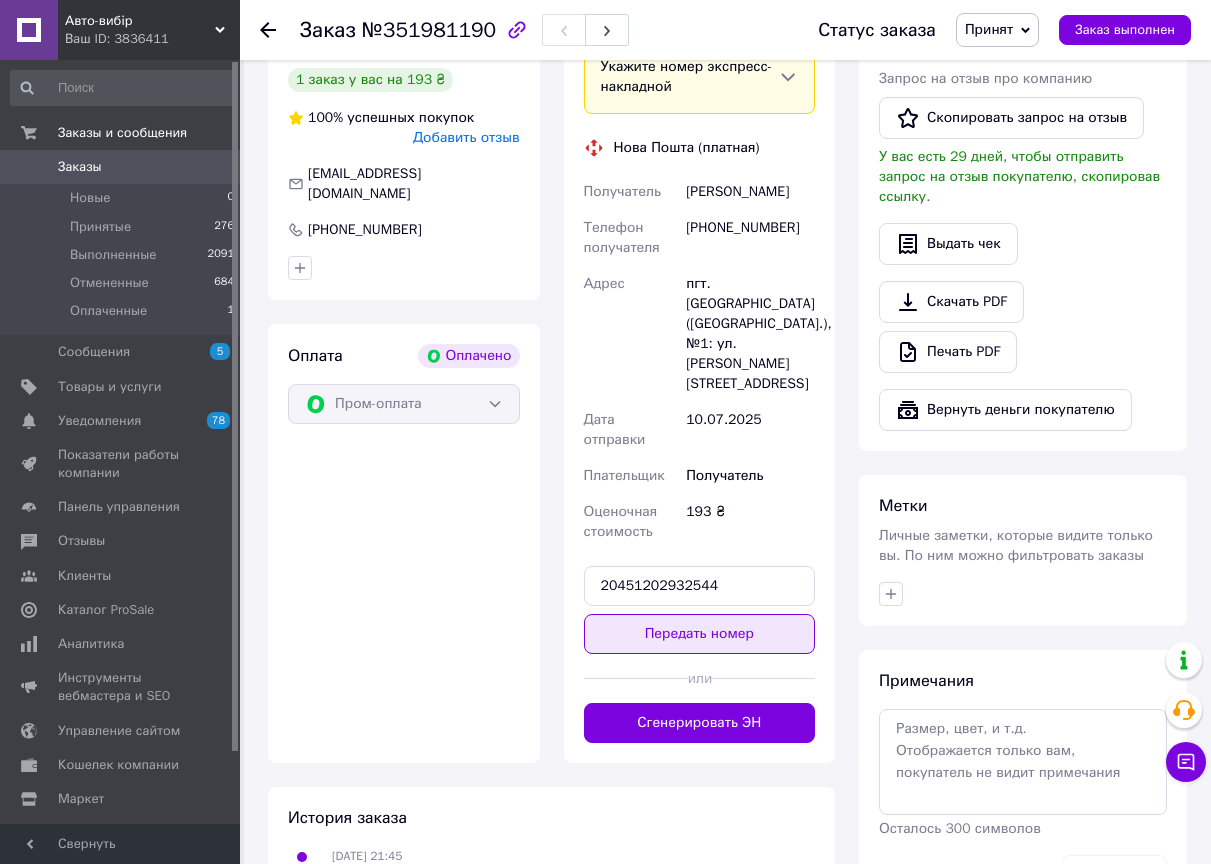 click on "Передать номер" at bounding box center (700, 634) 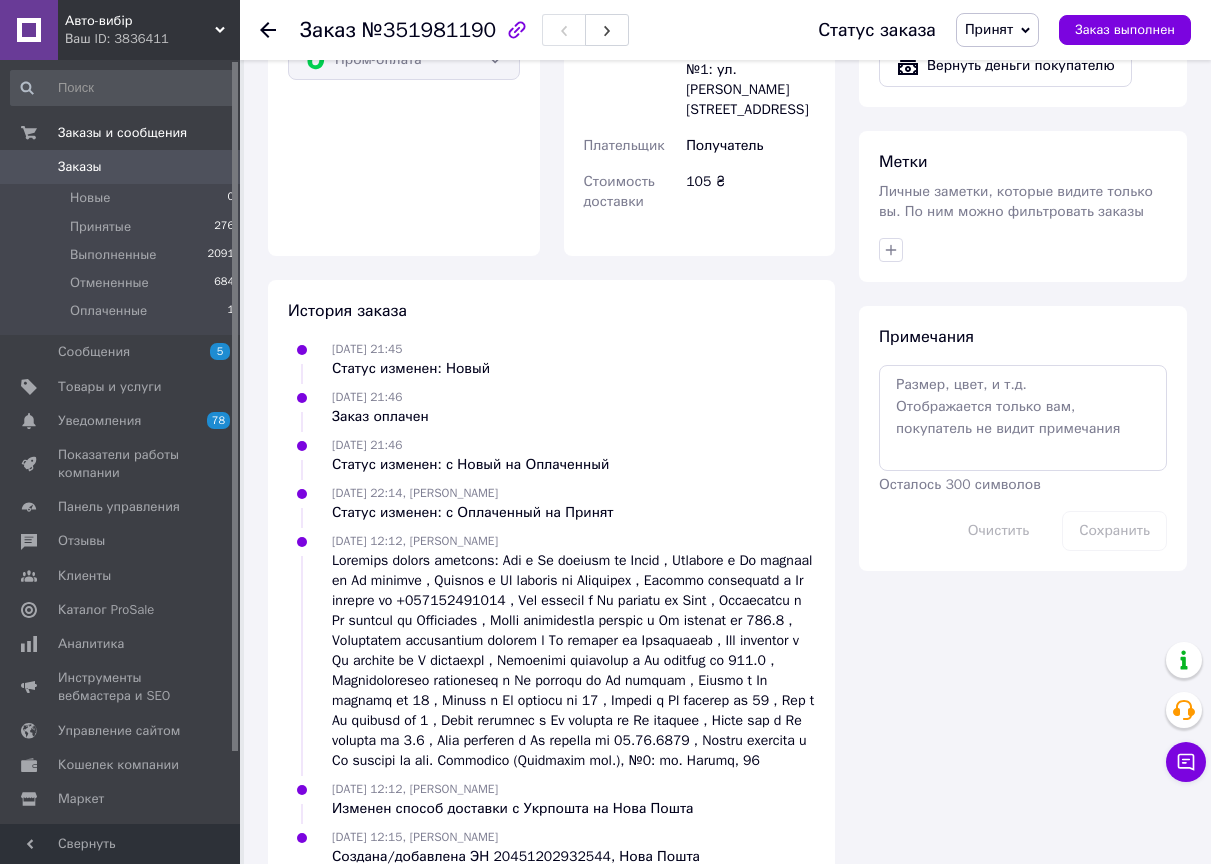 scroll, scrollTop: 971, scrollLeft: 0, axis: vertical 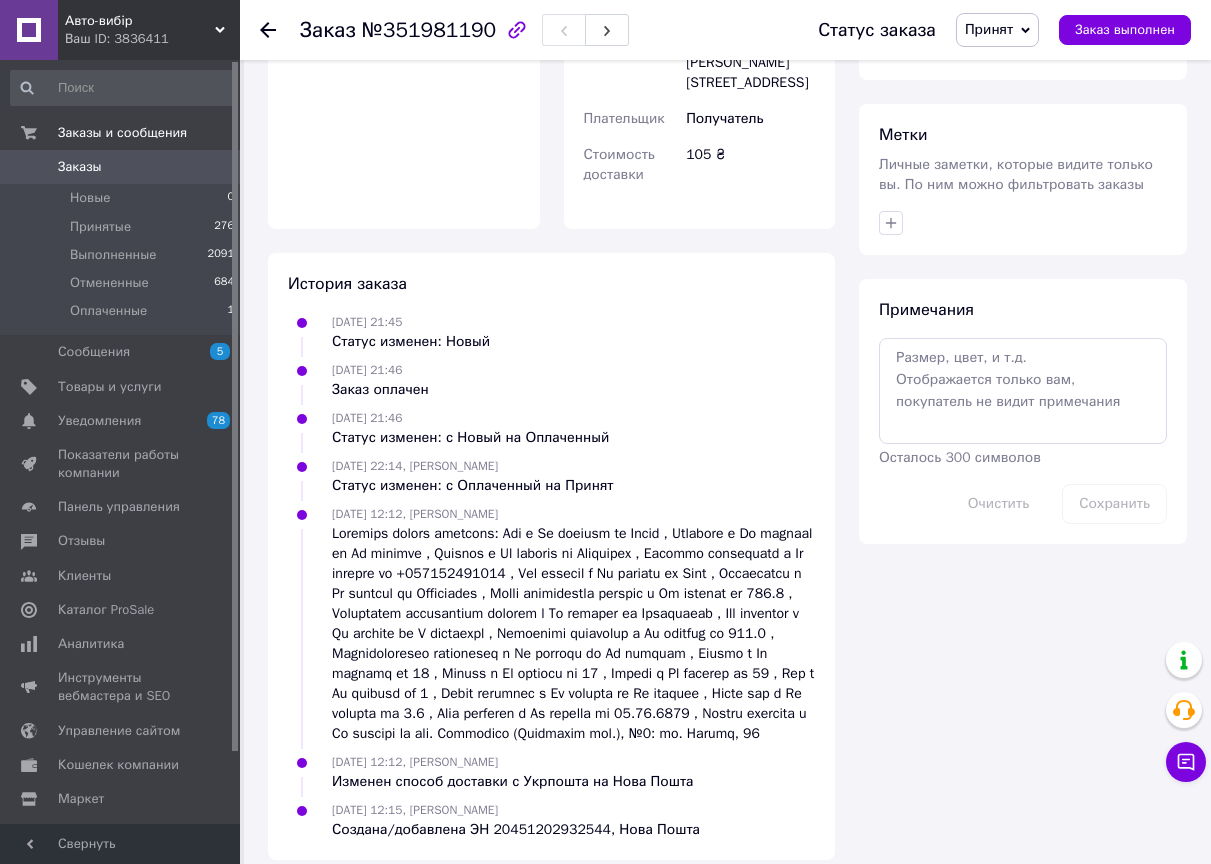 click on "Заказы" at bounding box center (121, 167) 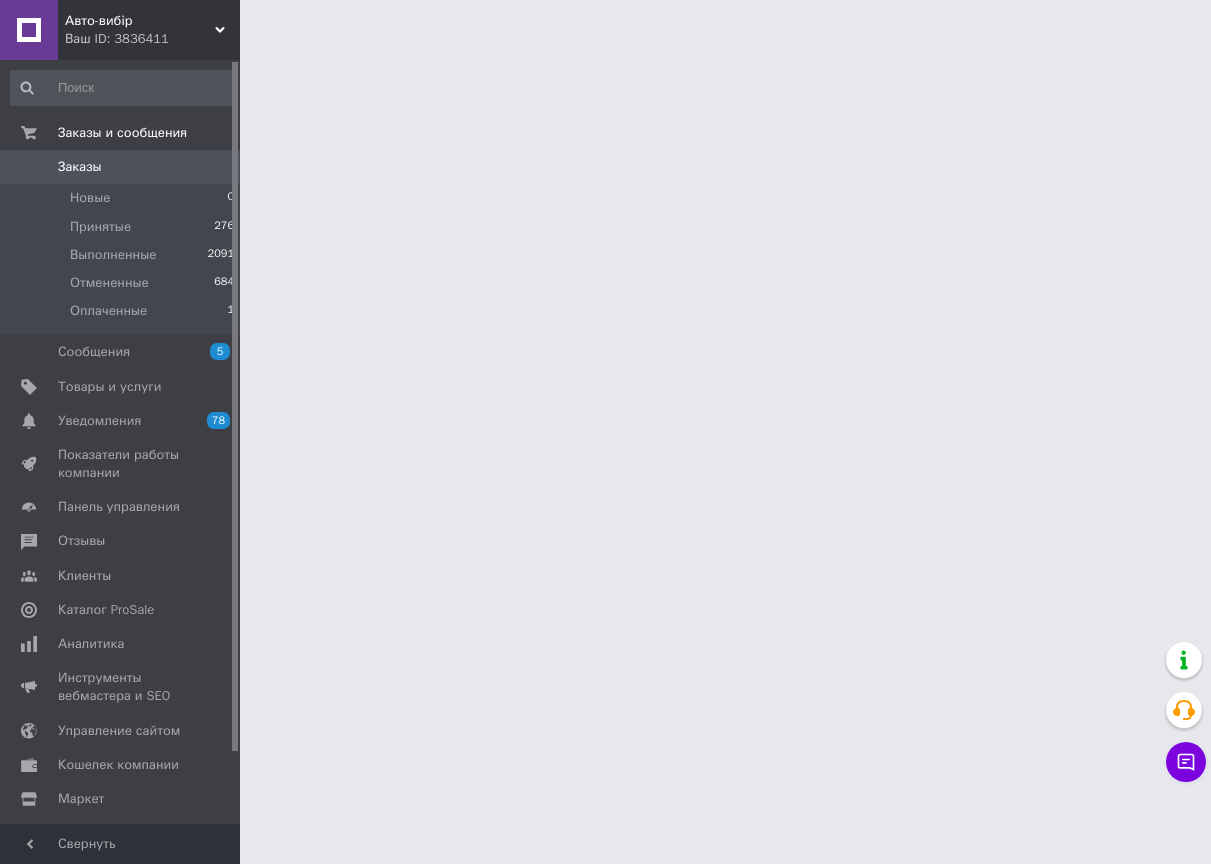 scroll, scrollTop: 0, scrollLeft: 0, axis: both 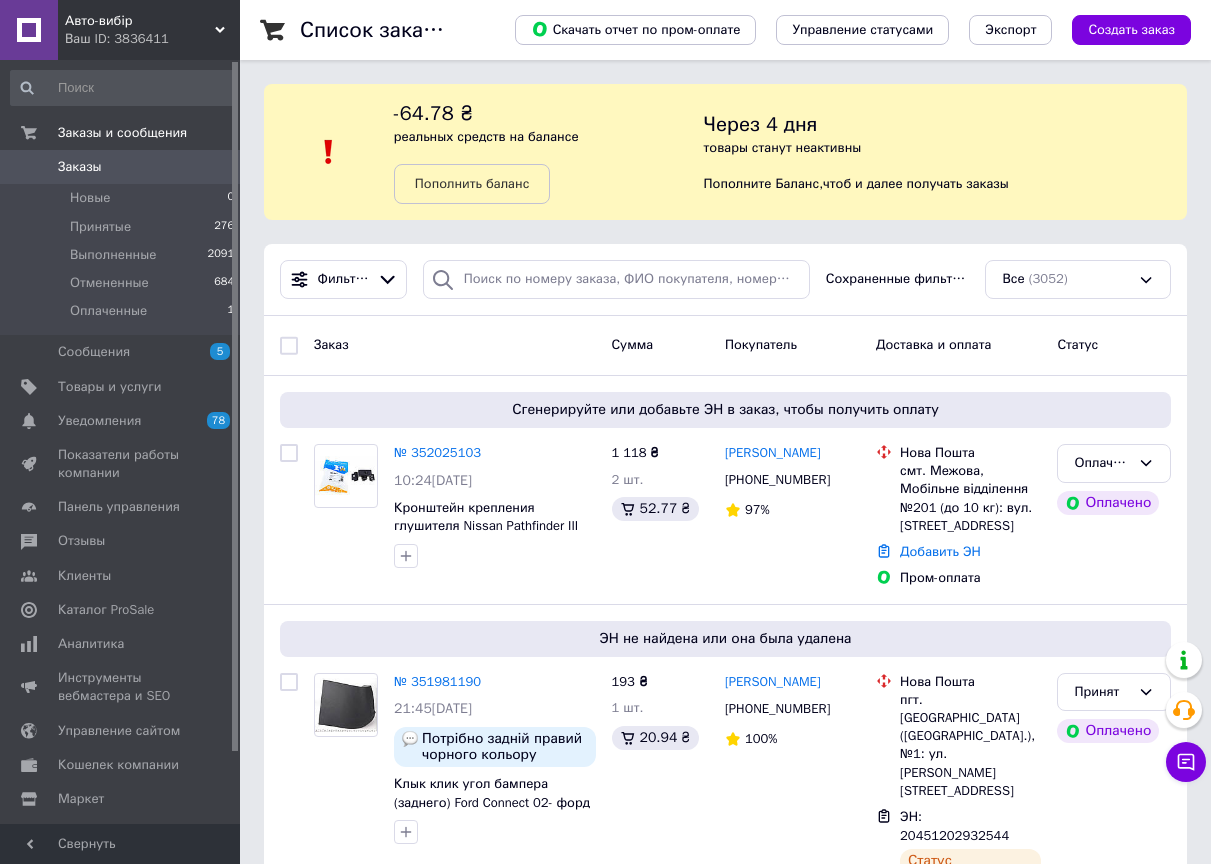 click on "Заказ" at bounding box center [455, 345] 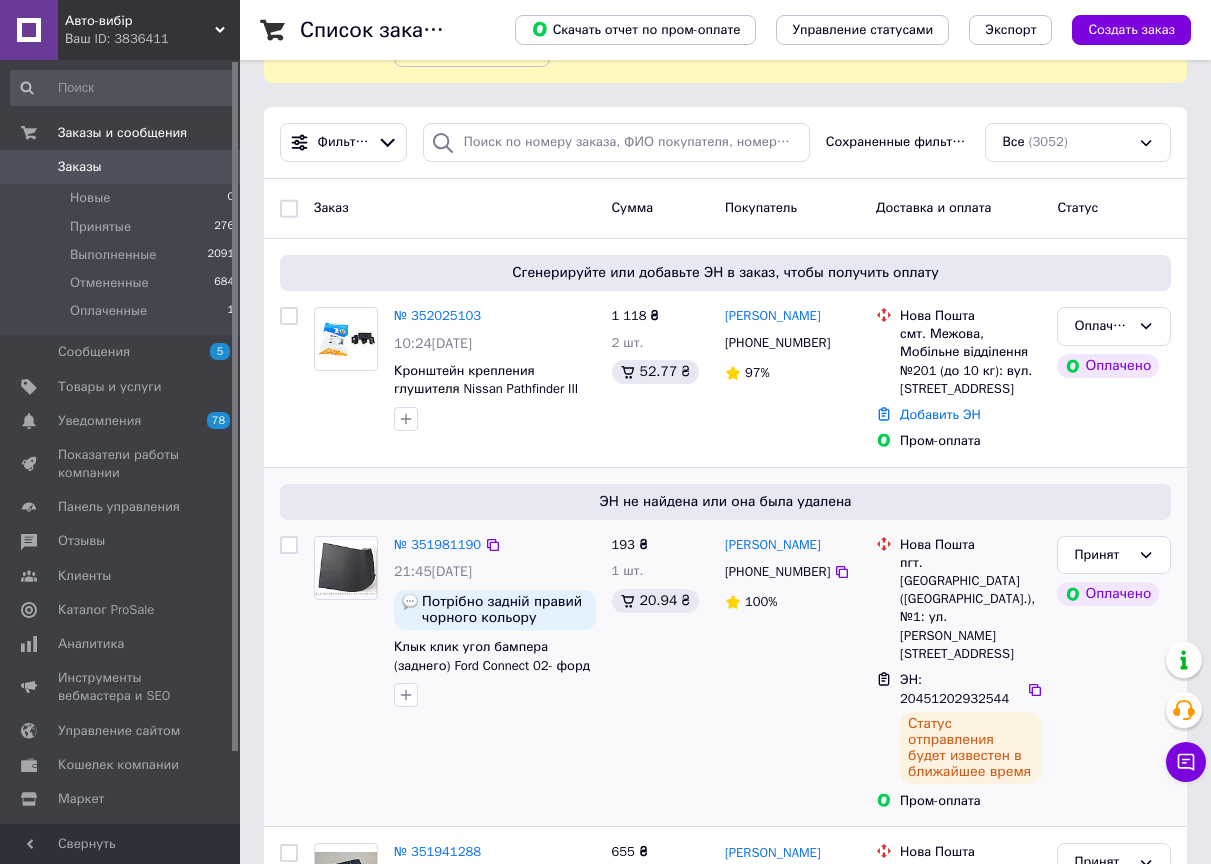 scroll, scrollTop: 100, scrollLeft: 0, axis: vertical 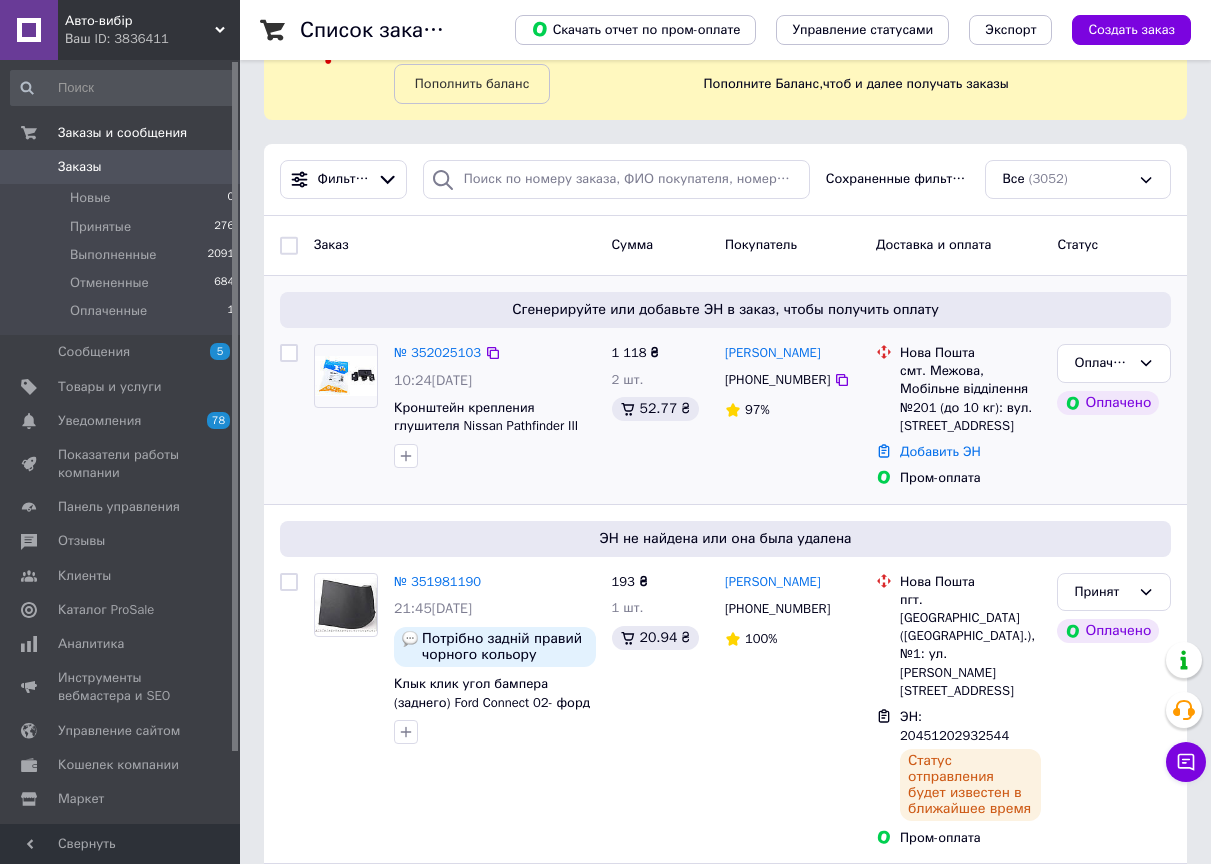 click on "Сгенерируйте или добавьте ЭН в заказ, чтобы получить оплату № 352025103 10:24, 10.07.2025 Кронштейн крепления глушителя Nissan Pathfinder III 2.5/3.0 dCi 05- (резинометаллический) код 753-943 1 118 ₴ 2 шт. 52.77 ₴ Сергій Редько +380994065255 97% Нова Пошта смт. Межова, Мобільне відділення №201 (до 10 кг): вул. Центральна, 11 Добавить ЭН Пром-оплата Оплаченный Оплачено" at bounding box center [725, 390] 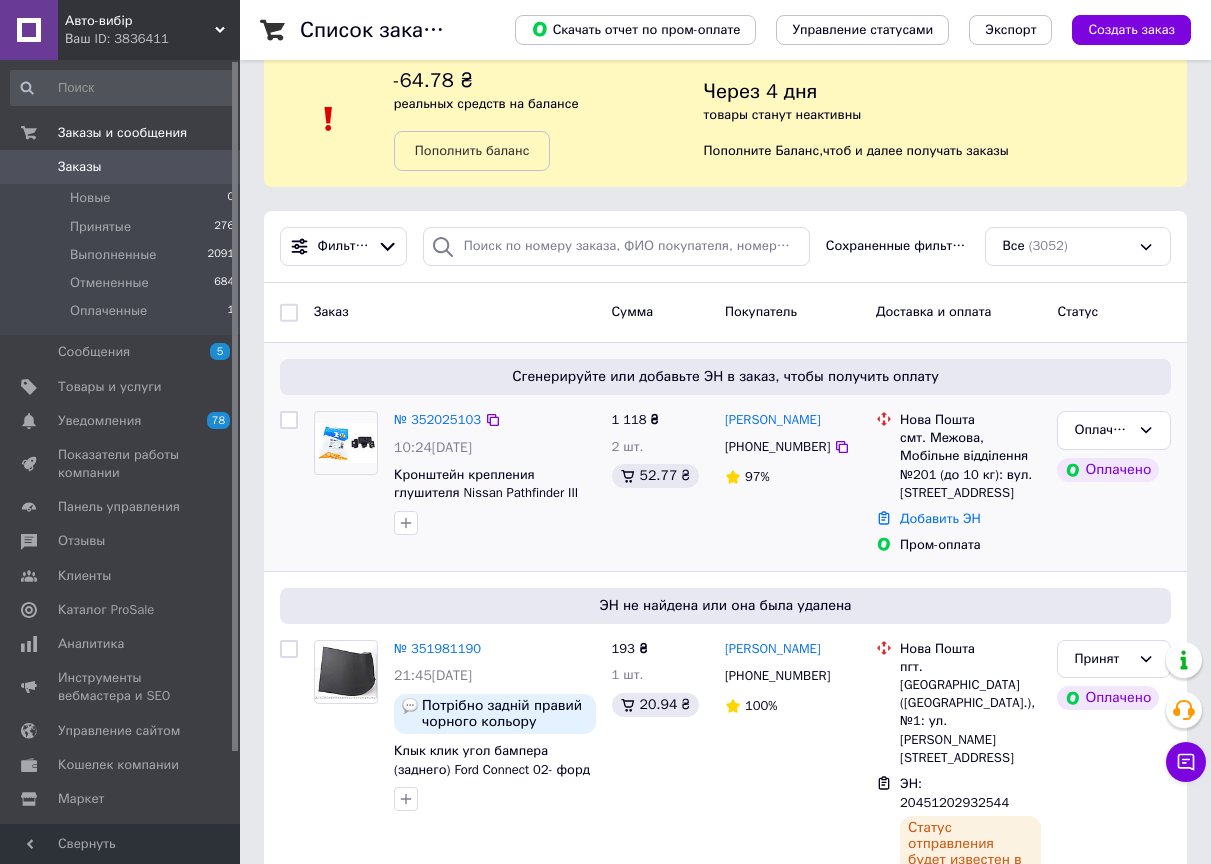 scroll, scrollTop: 0, scrollLeft: 0, axis: both 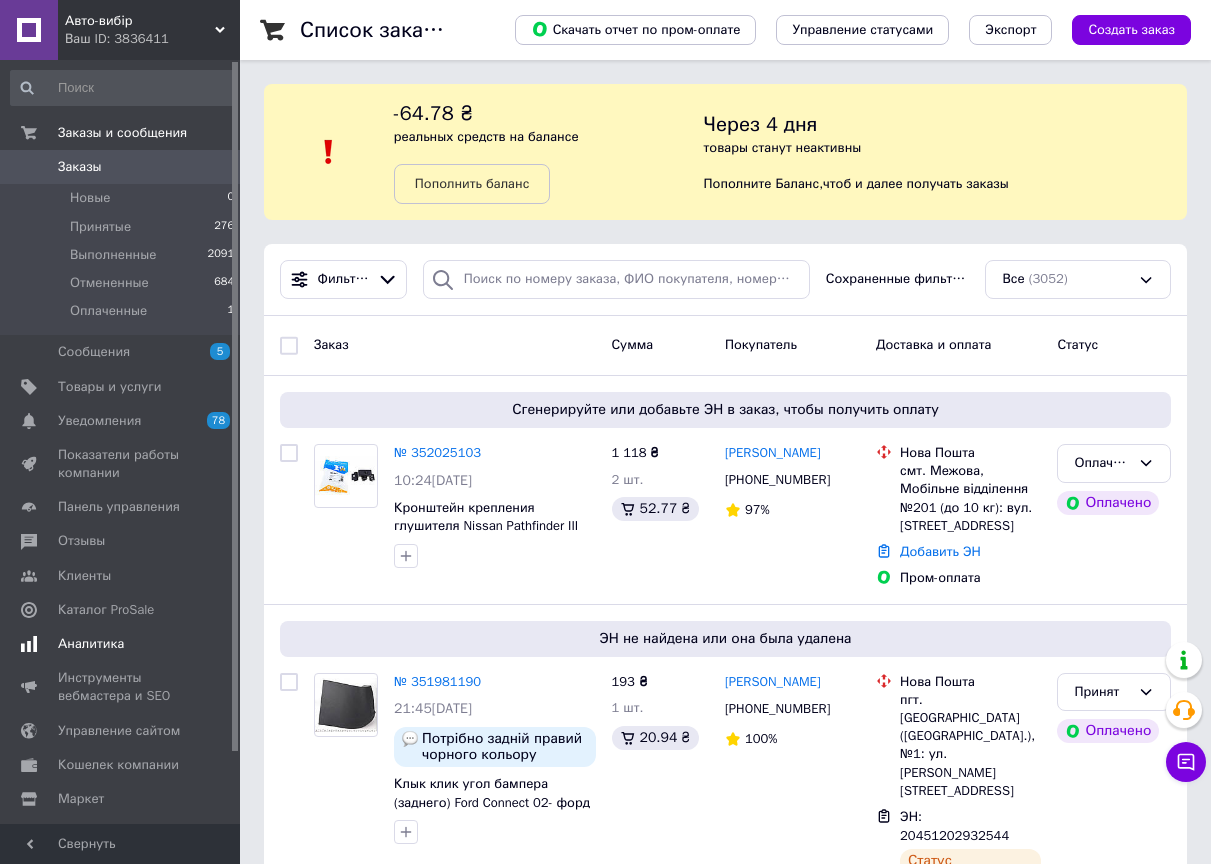 click at bounding box center [212, 644] 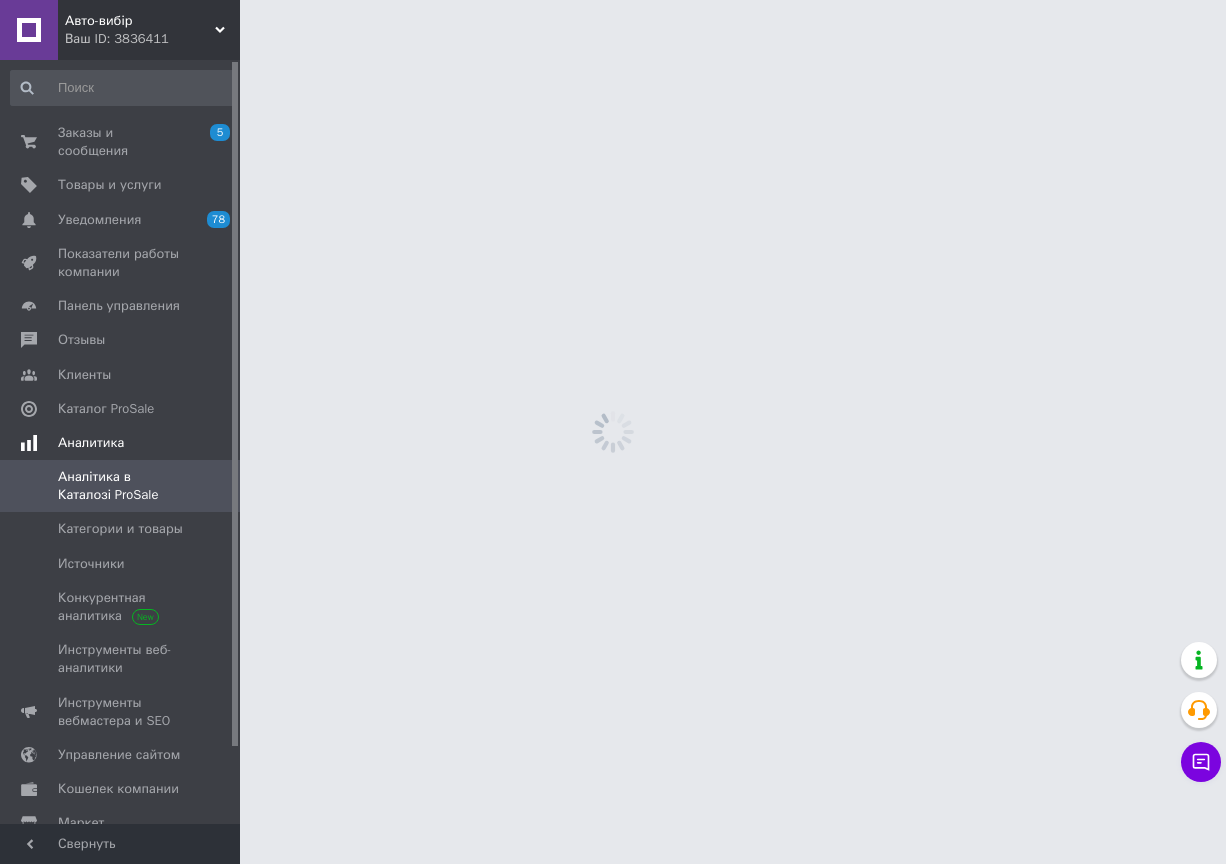 click on "Инструменты веб-аналитики" at bounding box center (123, 659) 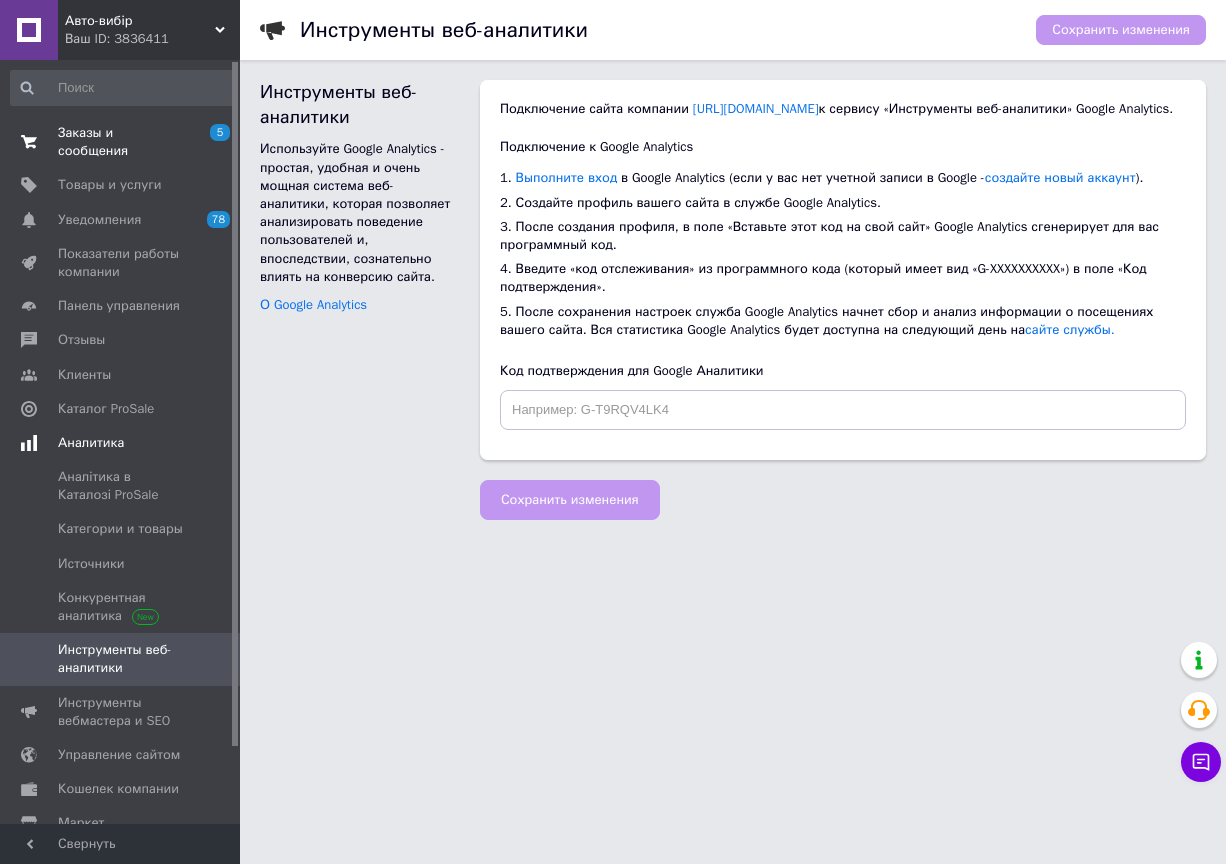 click on "Заказы и сообщения" at bounding box center [121, 142] 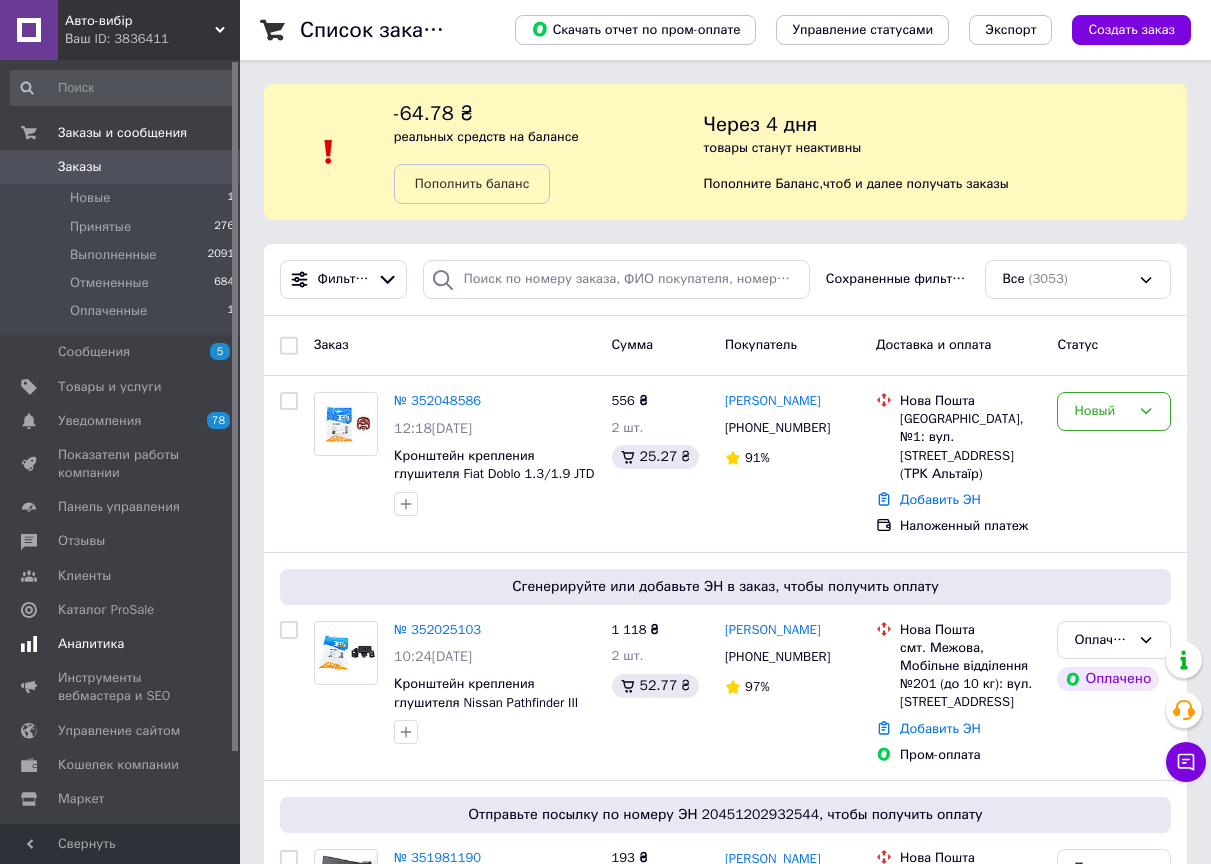 scroll, scrollTop: 100, scrollLeft: 0, axis: vertical 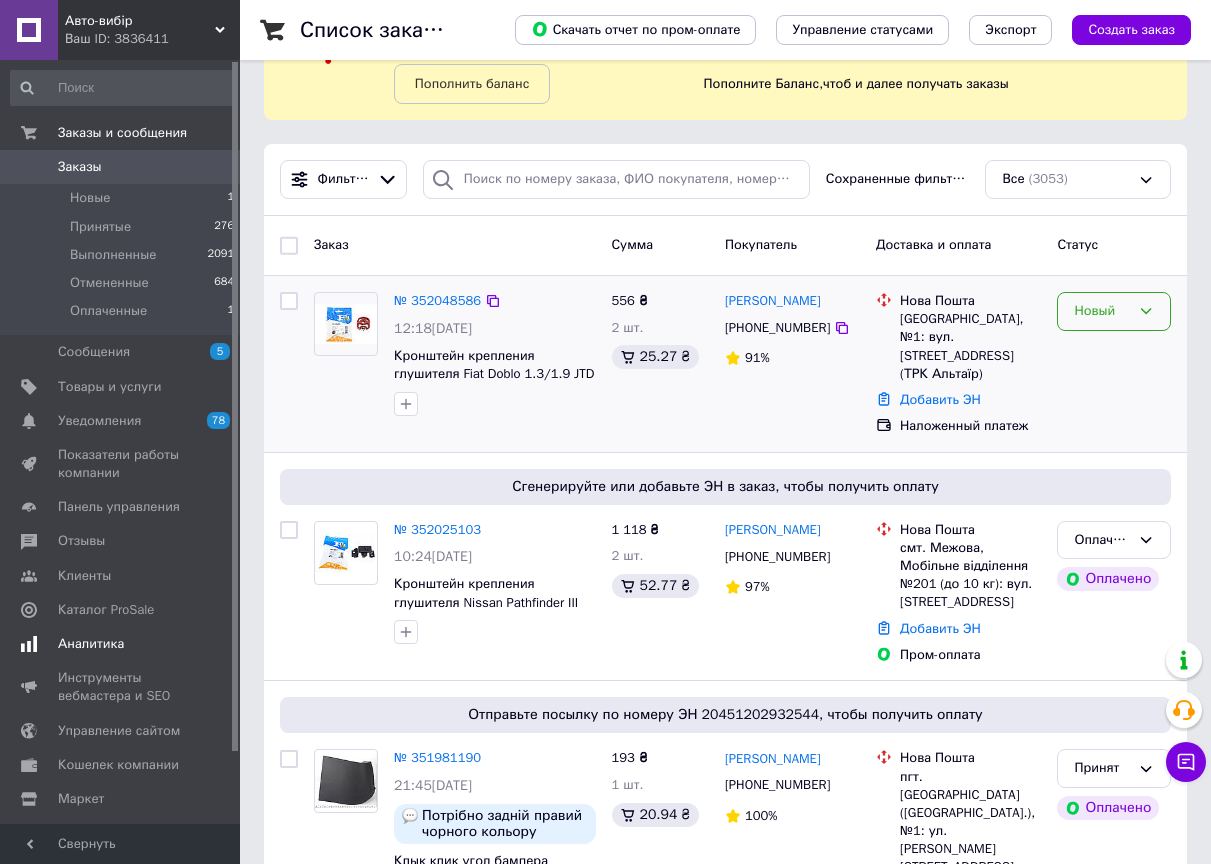 click on "Новый" at bounding box center (1114, 311) 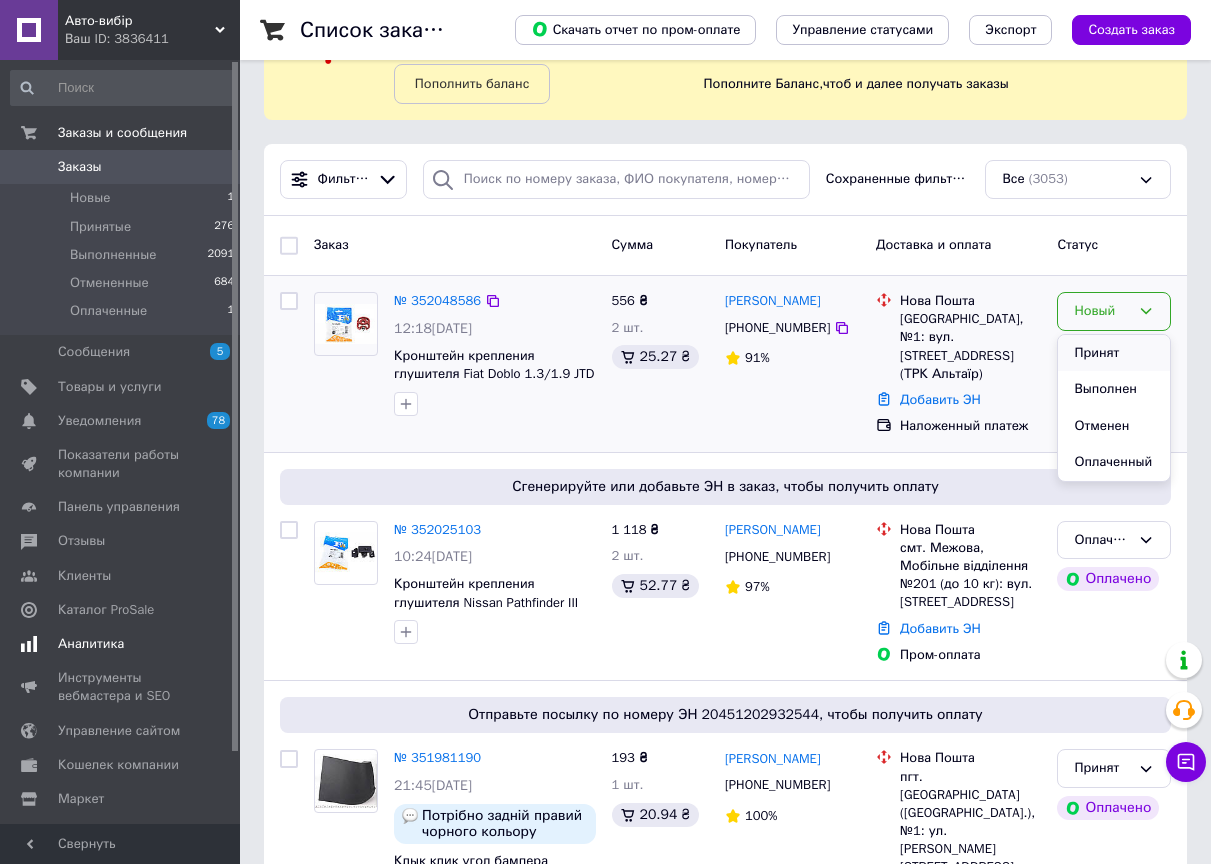 click on "Принят" at bounding box center [1114, 353] 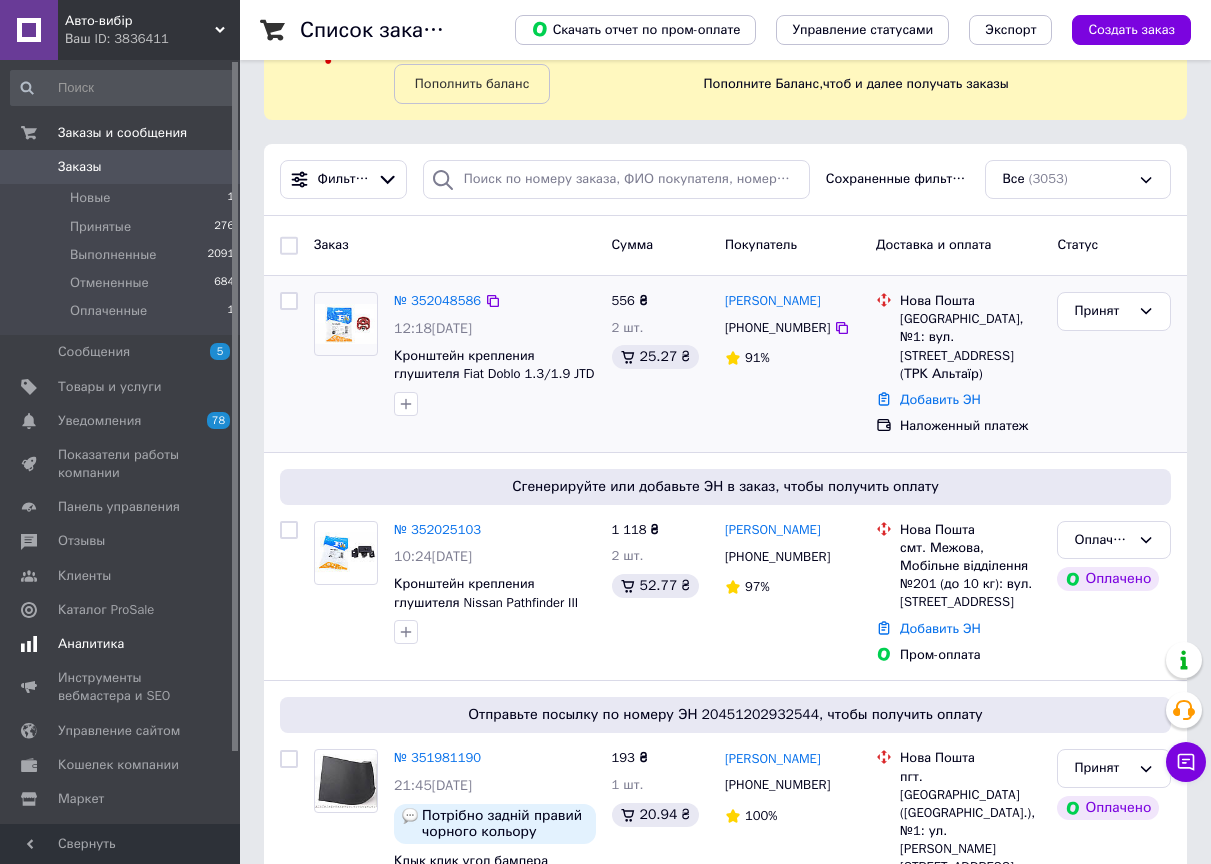 click on "Заказ" at bounding box center (455, 245) 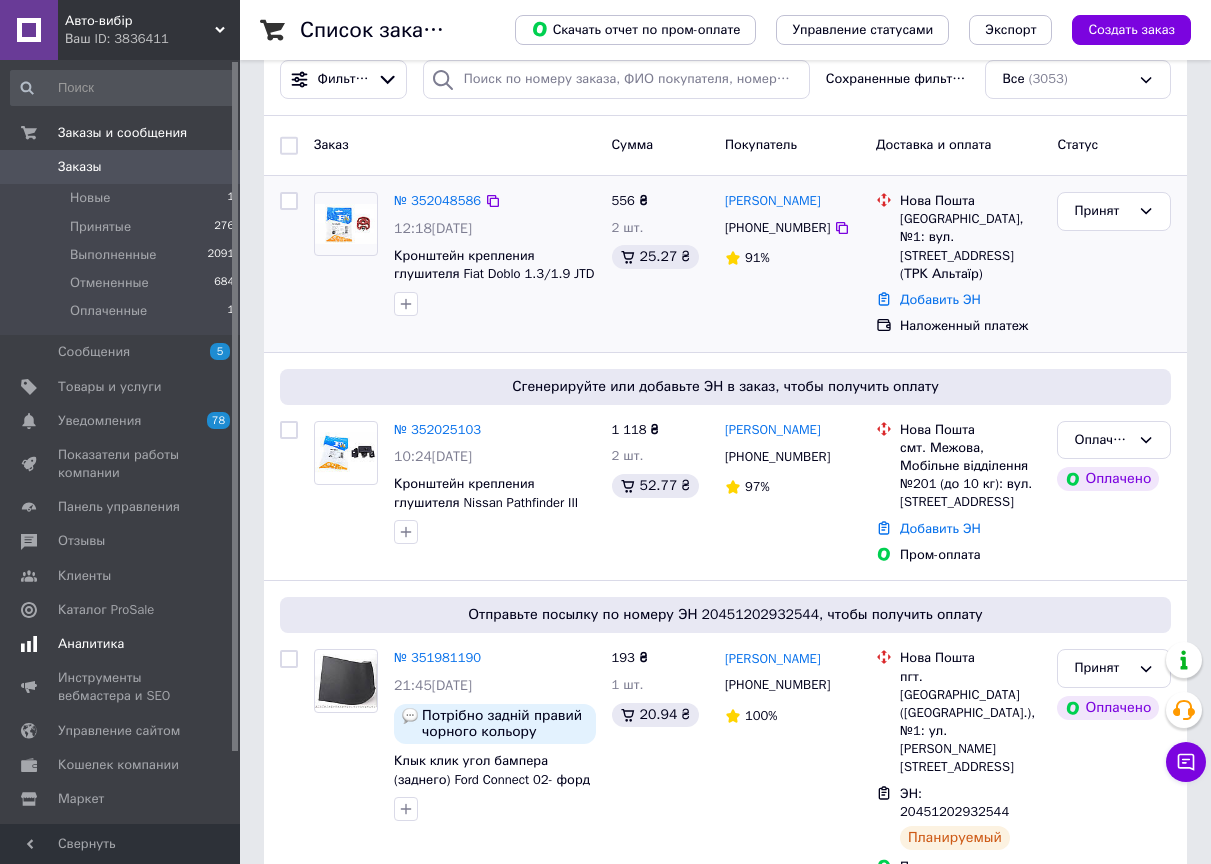 scroll, scrollTop: 100, scrollLeft: 0, axis: vertical 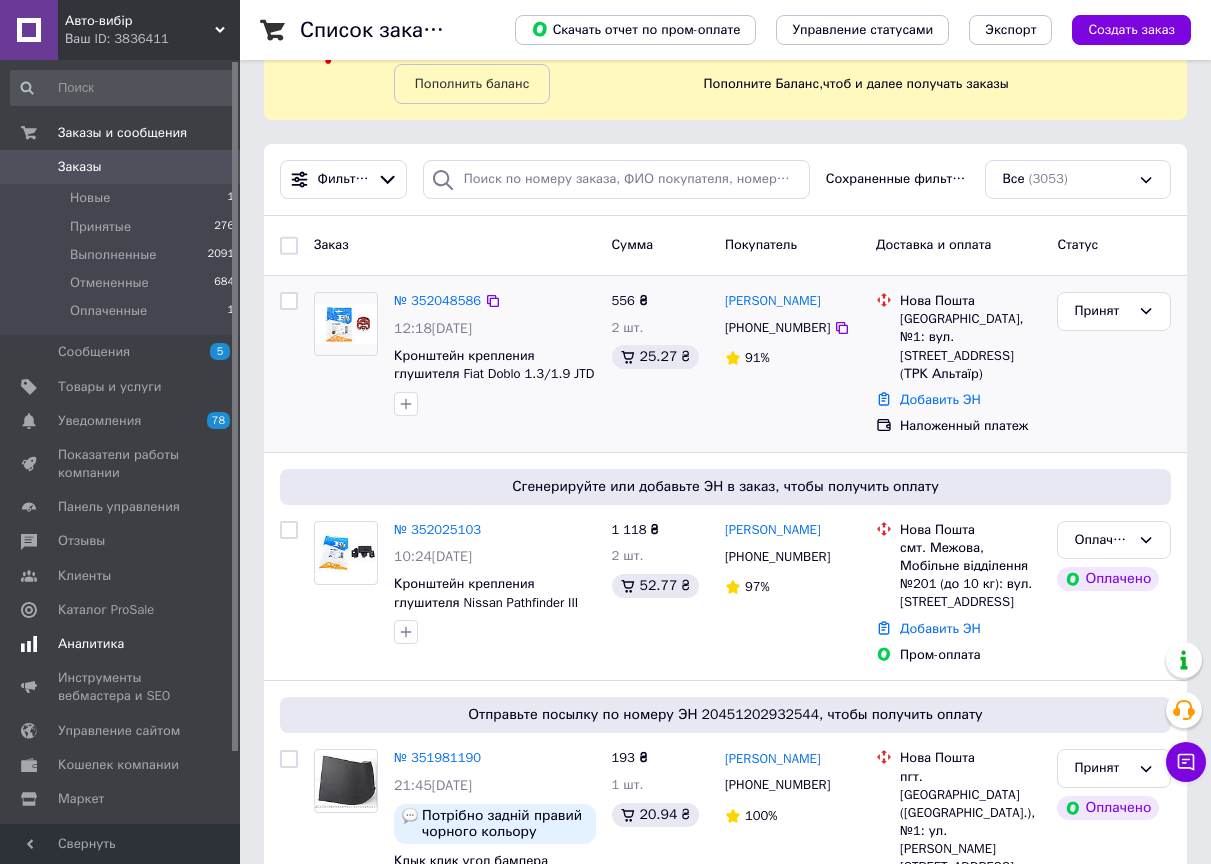 click on "Заказ" at bounding box center (455, 245) 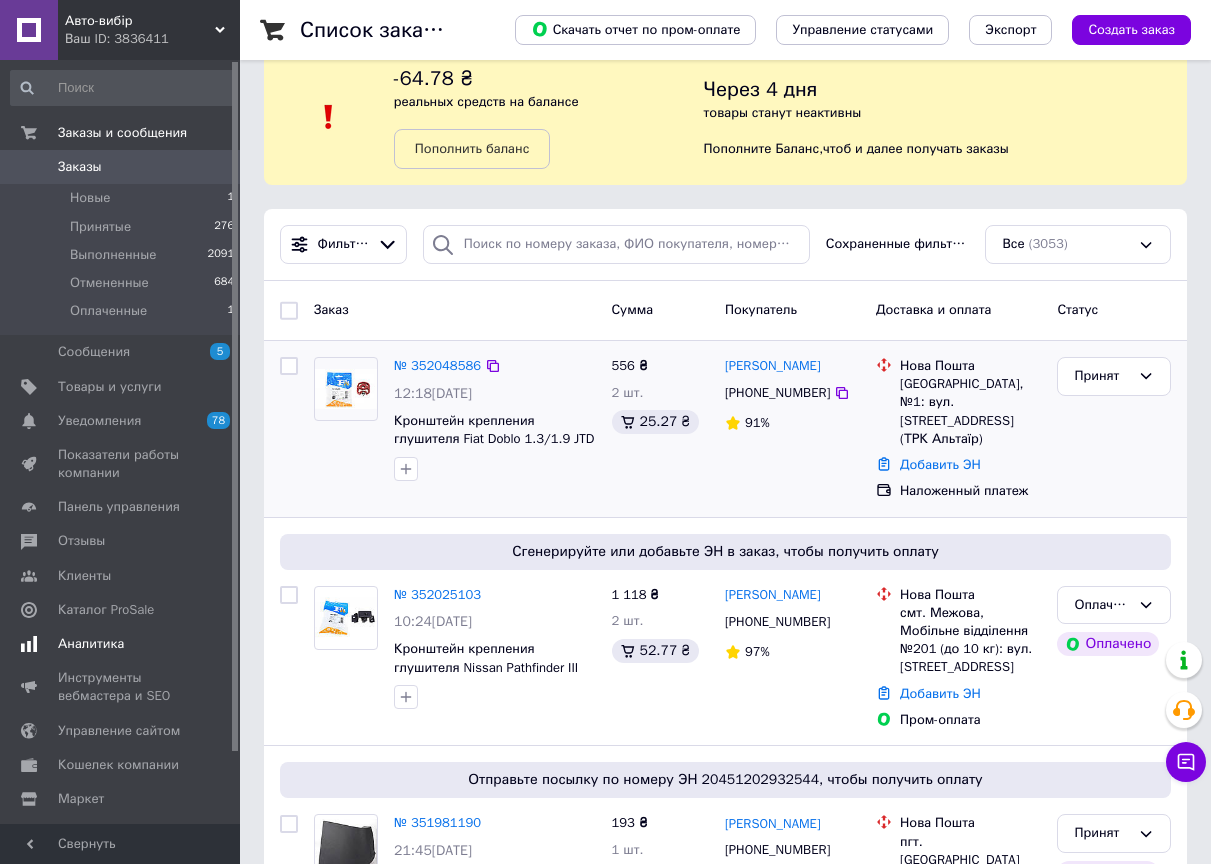 scroll, scrollTop: 0, scrollLeft: 0, axis: both 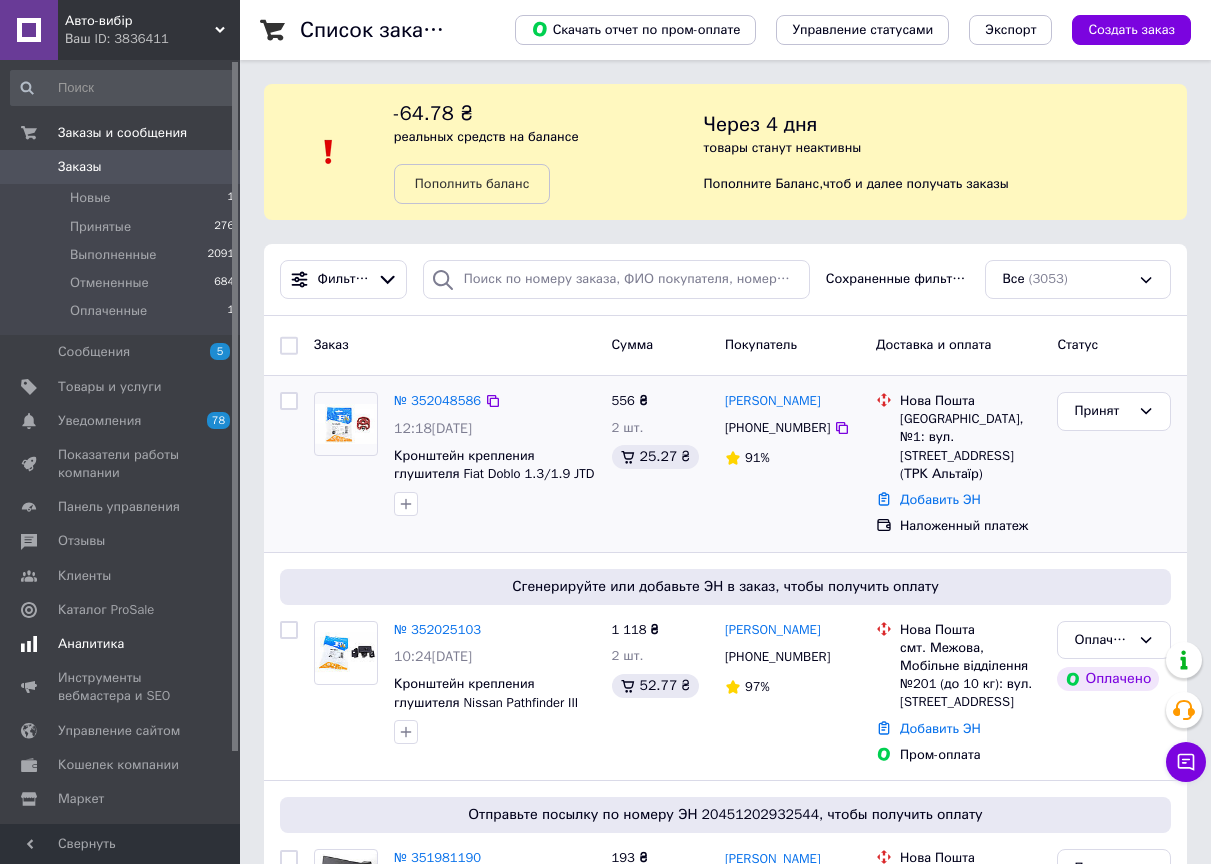 click on "Фильтры Сохраненные фильтры: Все (3053)" at bounding box center (725, 280) 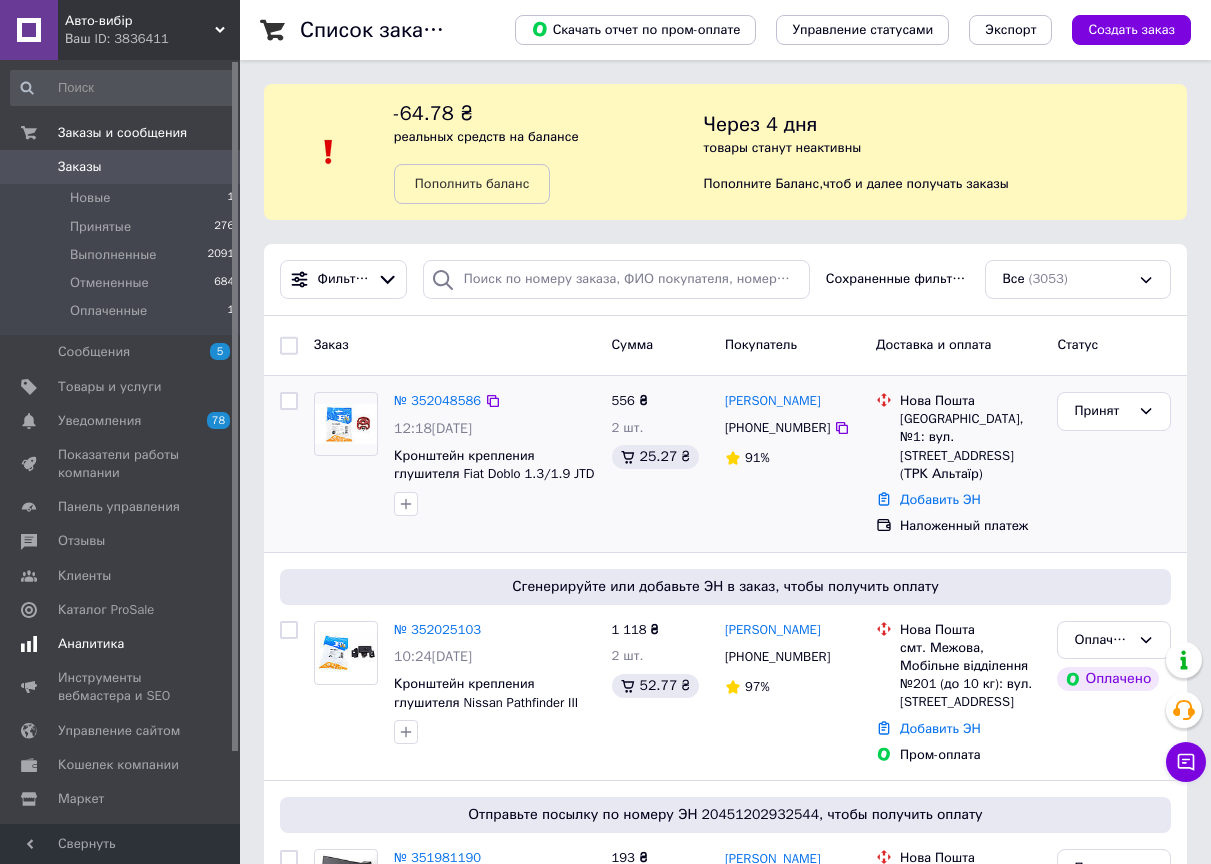 click on "Фильтры Сохраненные фильтры: Все (3053)" at bounding box center [725, 280] 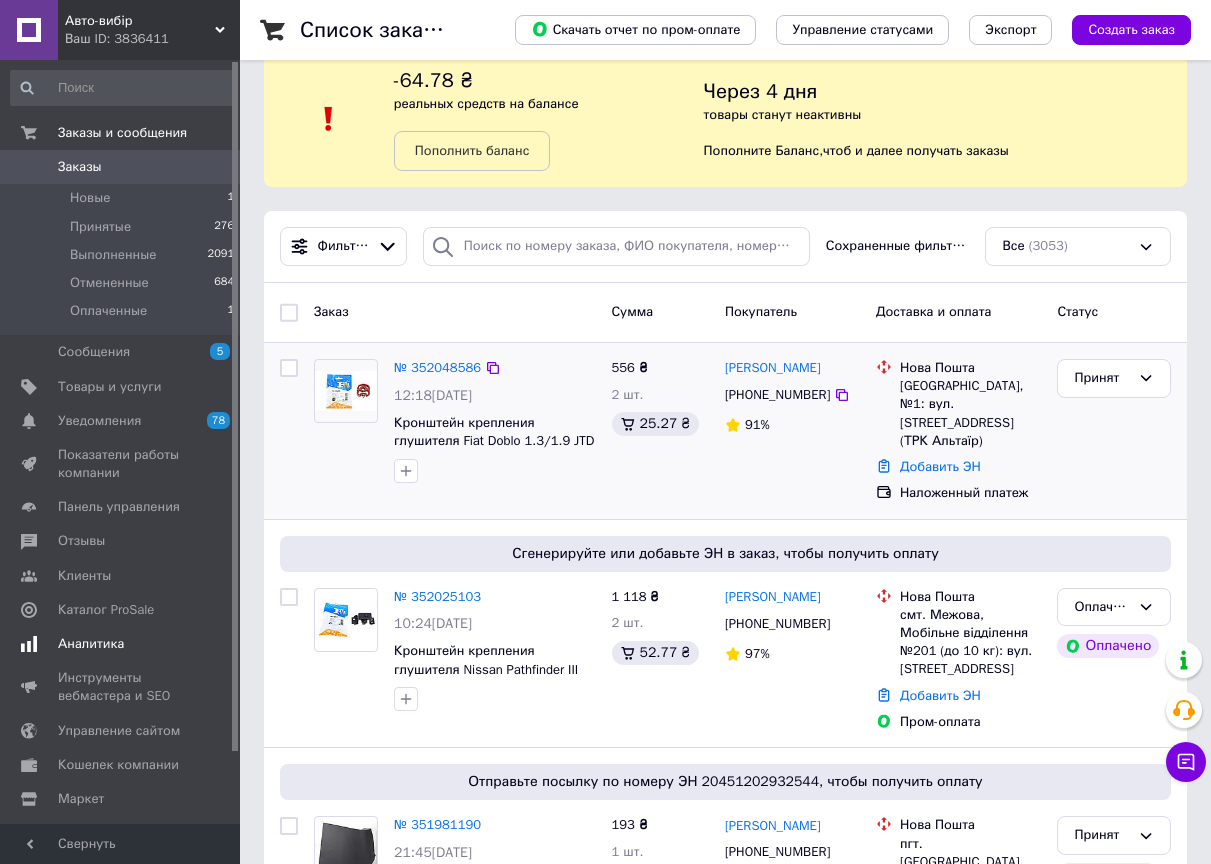 scroll, scrollTop: 0, scrollLeft: 0, axis: both 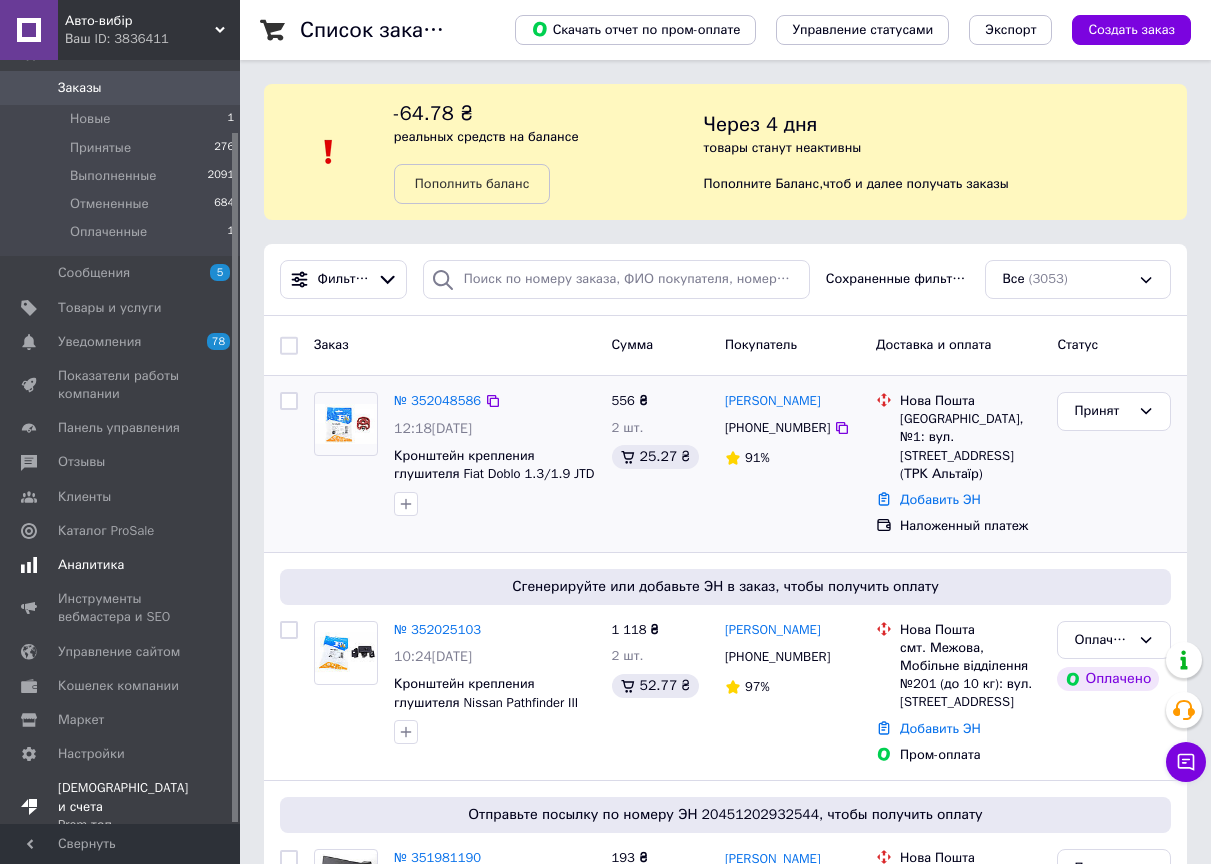 drag, startPoint x: 106, startPoint y: 799, endPoint x: 119, endPoint y: 794, distance: 13.928389 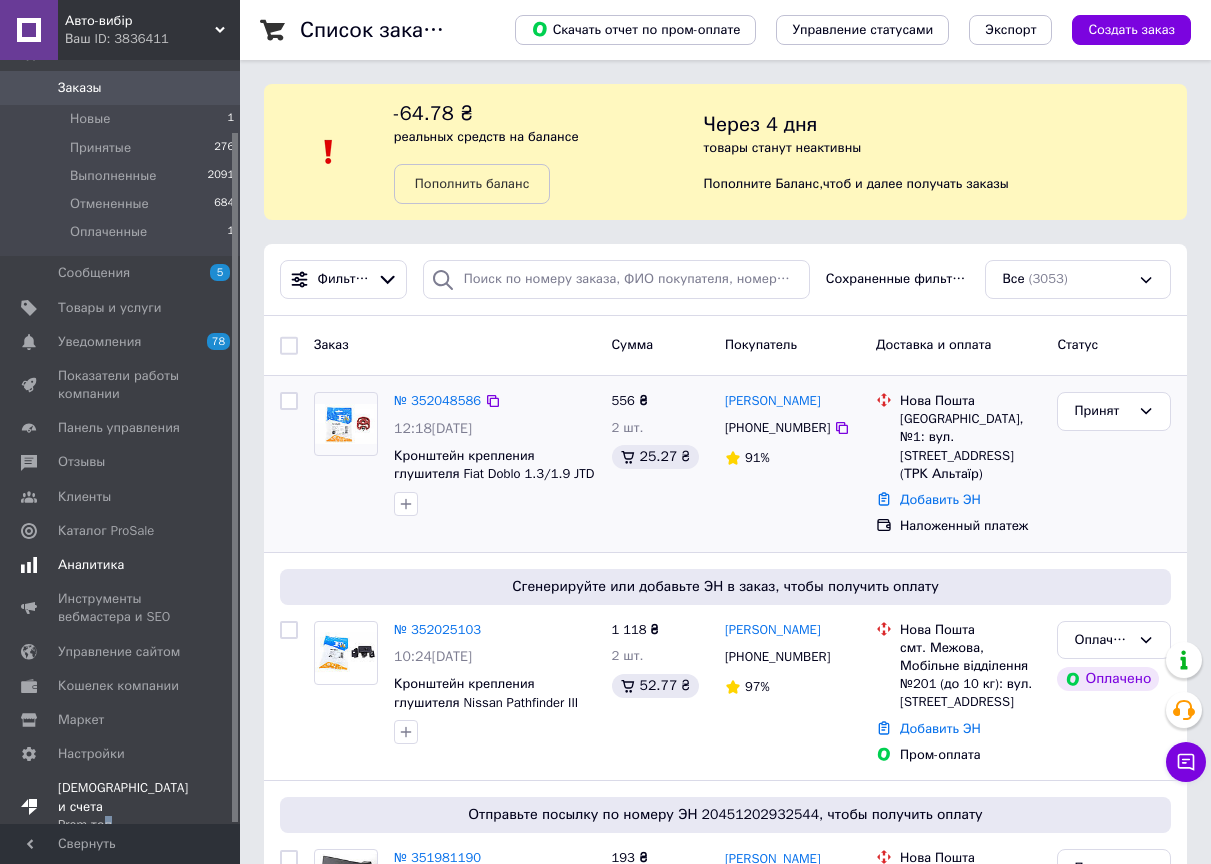 click on "Тарифы и счета Prom топ" at bounding box center [123, 806] 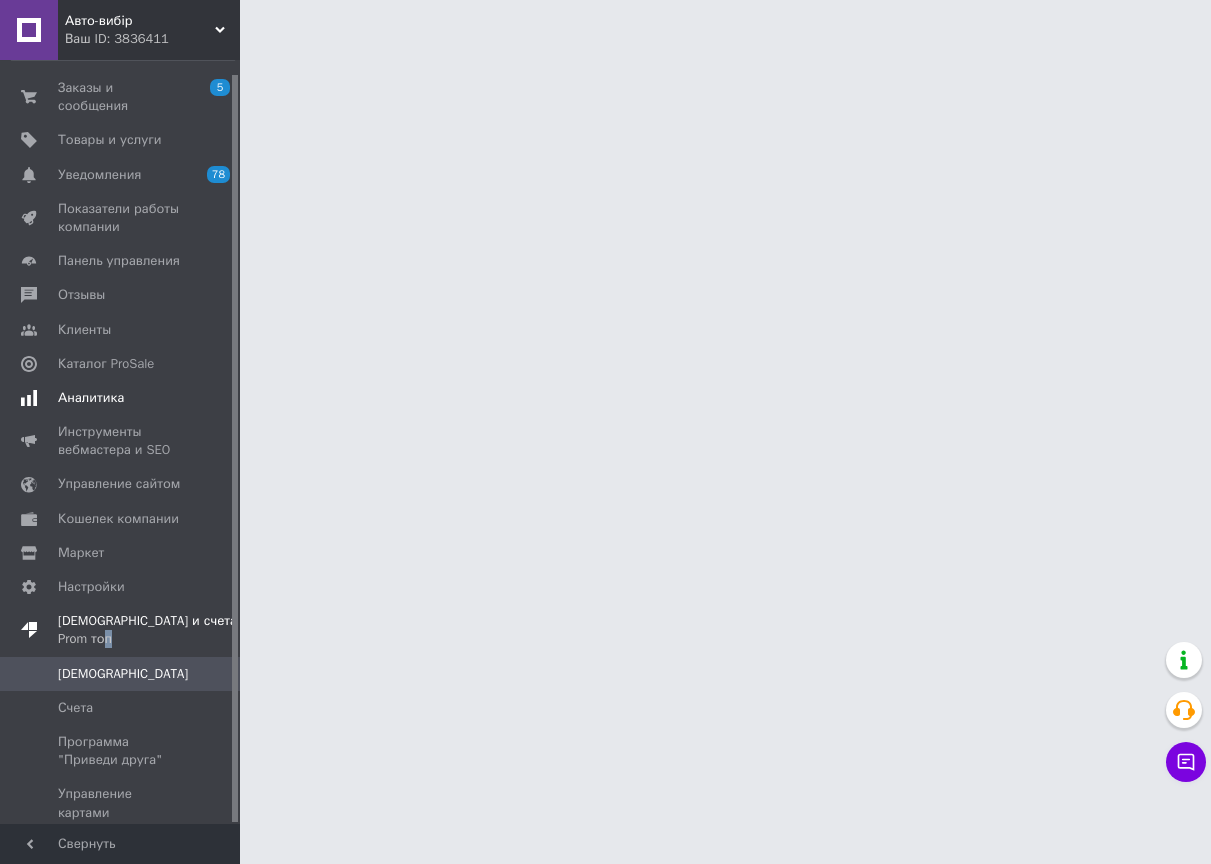 scroll, scrollTop: 14, scrollLeft: 0, axis: vertical 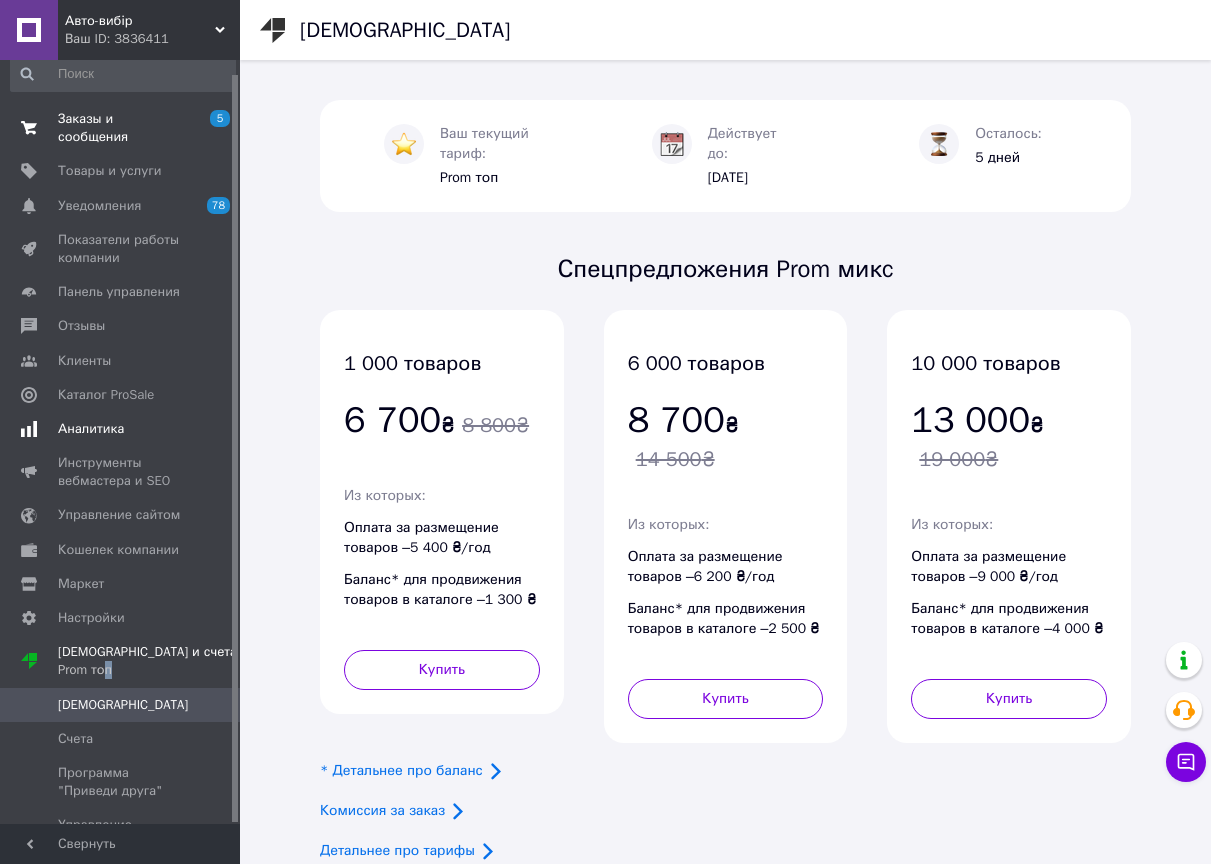 click on "Заказы и сообщения 5 0" at bounding box center [123, 128] 